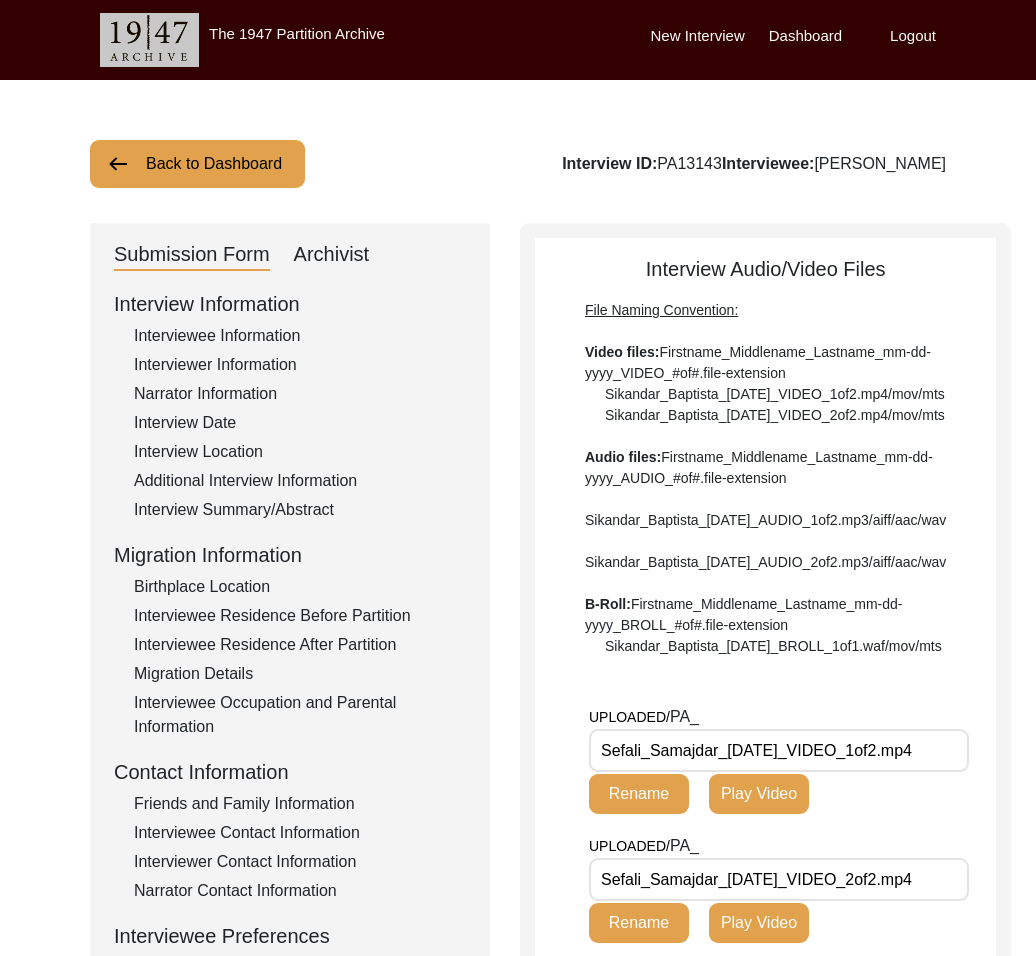 scroll, scrollTop: 0, scrollLeft: 0, axis: both 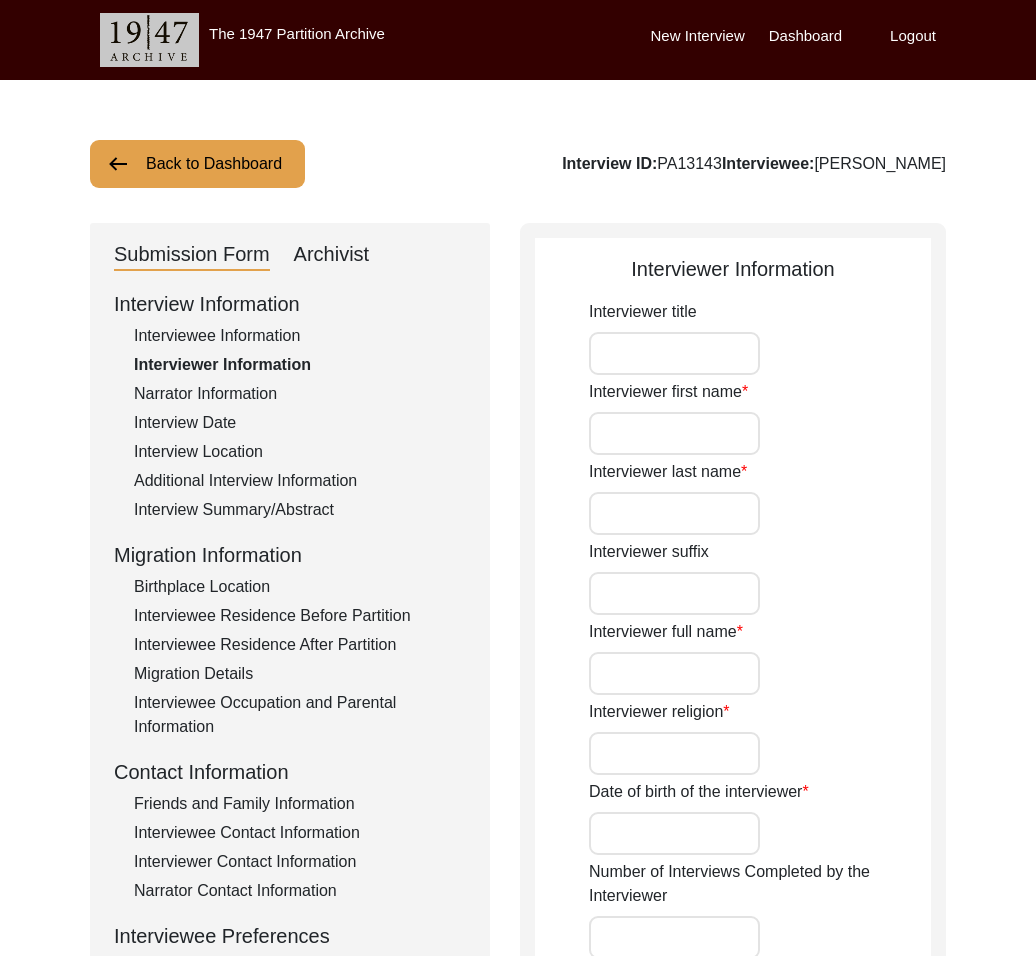 type on "[PERSON_NAME]" 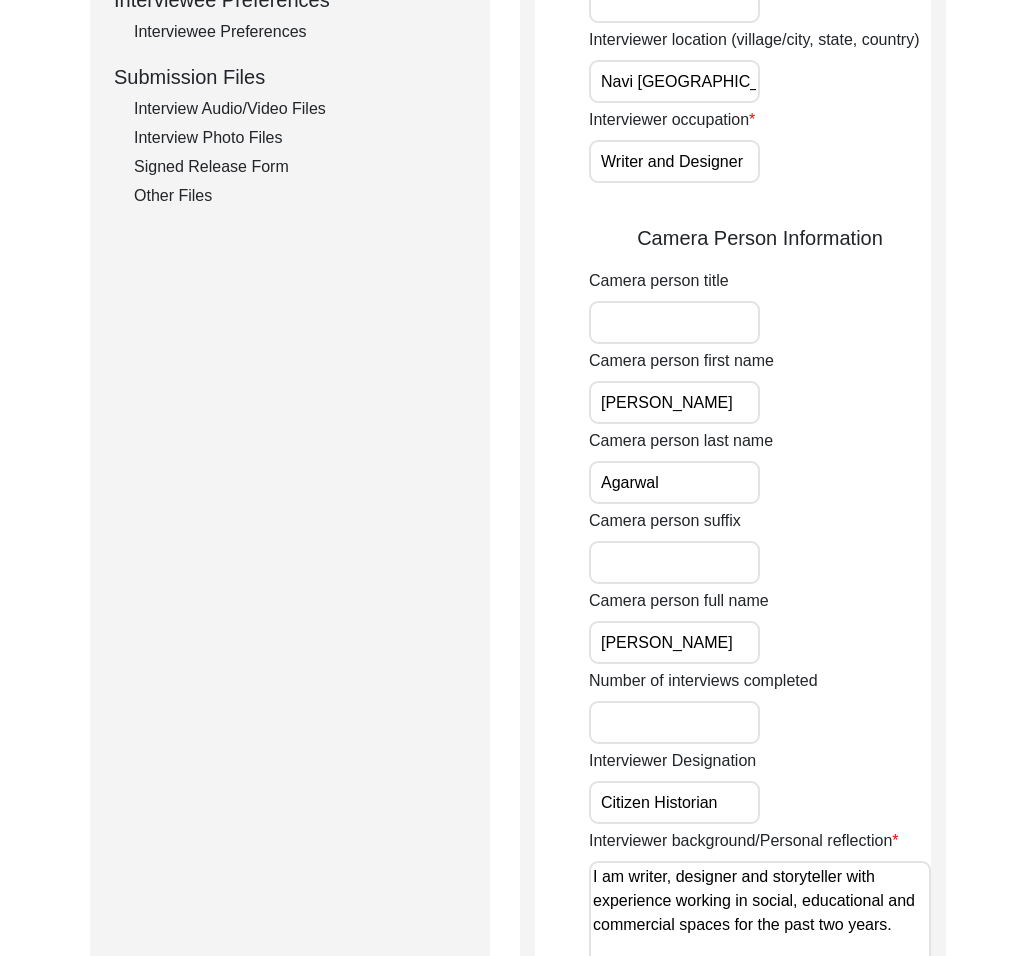 scroll, scrollTop: 0, scrollLeft: 0, axis: both 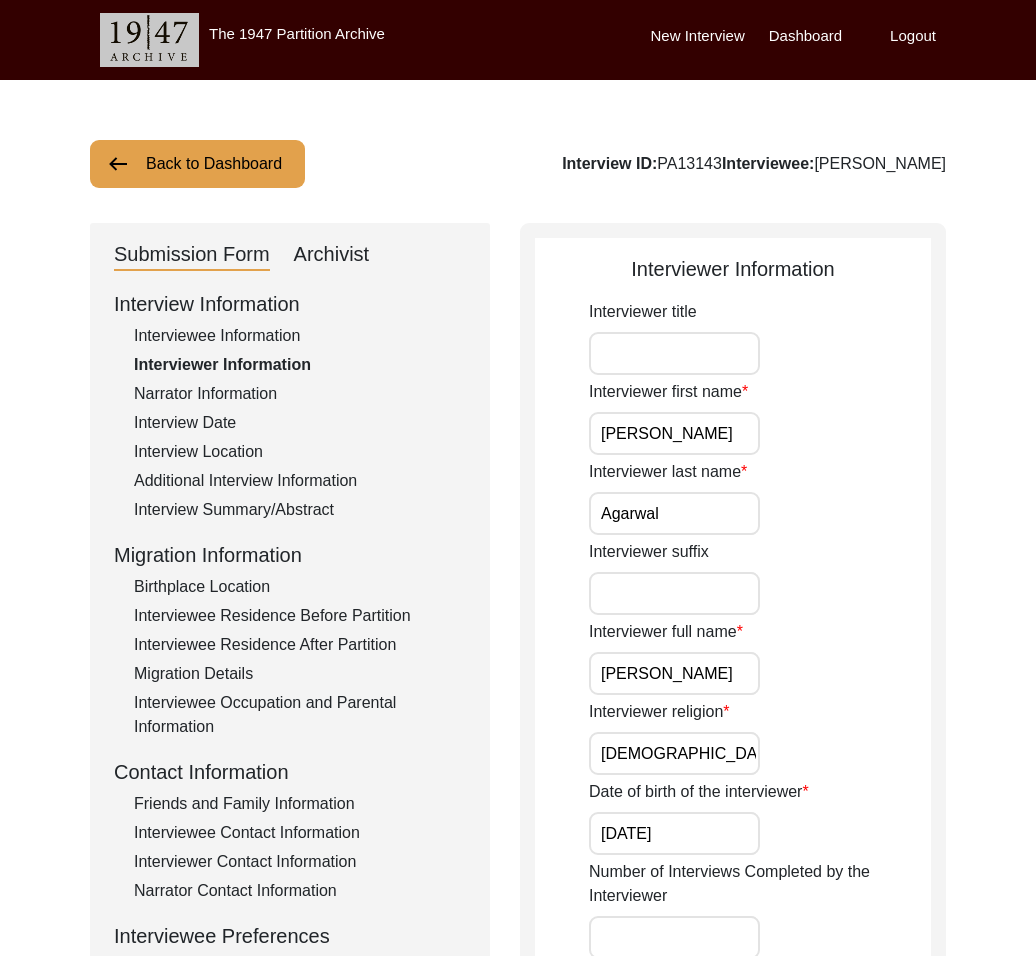 click on "Back to Dashboard  Interview ID:  PA13143  Interviewee:  [PERSON_NAME]   Submission Form   Archivist   Interview Information   Interviewee Information   Interviewer Information   Narrator Information   Interview Date   Interview Location   Additional Interview Information   Interview Summary/Abstract   Migration Information   Birthplace Location   Interviewee Residence Before Partition   Interviewee Residence After Partition   Migration Details   Interviewee Occupation and Parental Information   Contact Information   Friends and Family Information   Interviewee Contact Information   Interviewer Contact Information   Narrator Contact Information   Interviewee Preferences   Interviewee Preferences   Submission Files   Interview Audio/Video Files   Interview Photo Files   Signed Release Form   Other Files   Interviewer Information
Interviewer title Interviewer first name [PERSON_NAME] Interviewer last name [PERSON_NAME] Interviewer suffix Interviewer full name [PERSON_NAME] Interviewer religion [DEMOGRAPHIC_DATA] [DATE] [PERSON_NAME]" 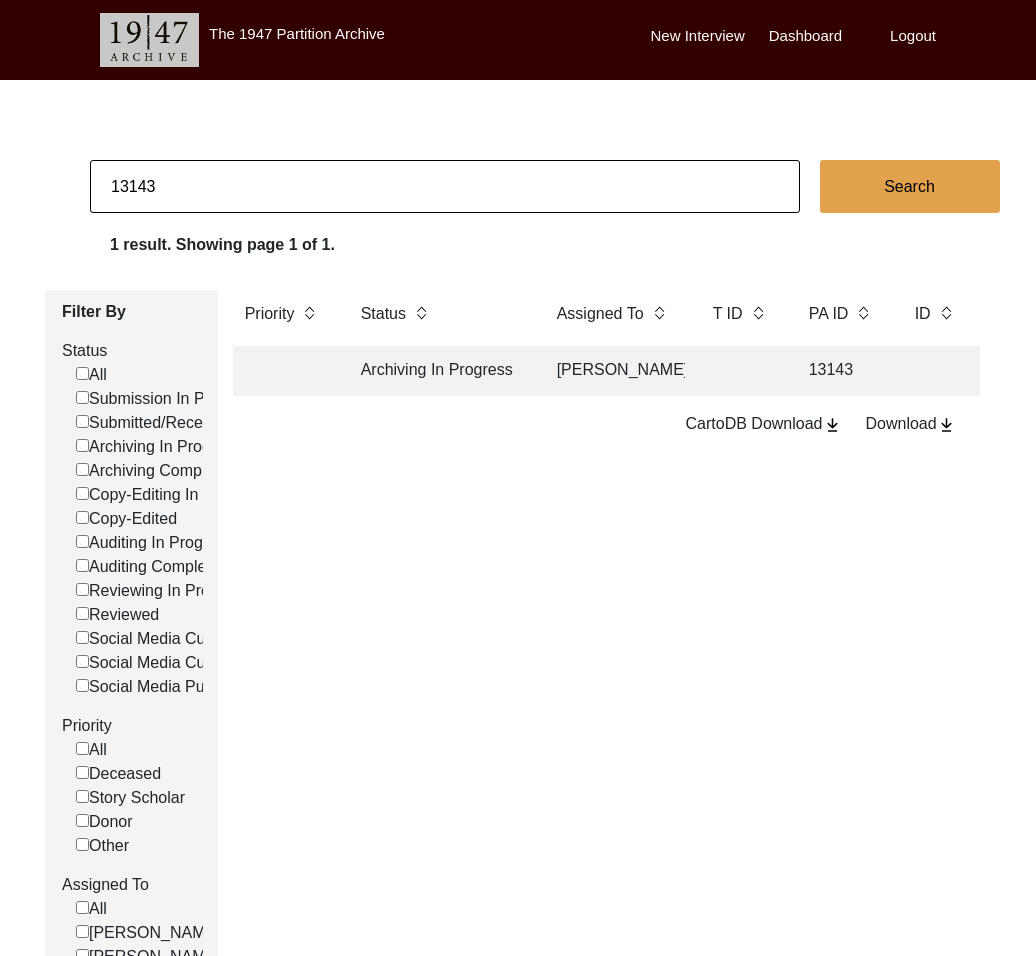 drag, startPoint x: 147, startPoint y: 179, endPoint x: 227, endPoint y: 188, distance: 80.50466 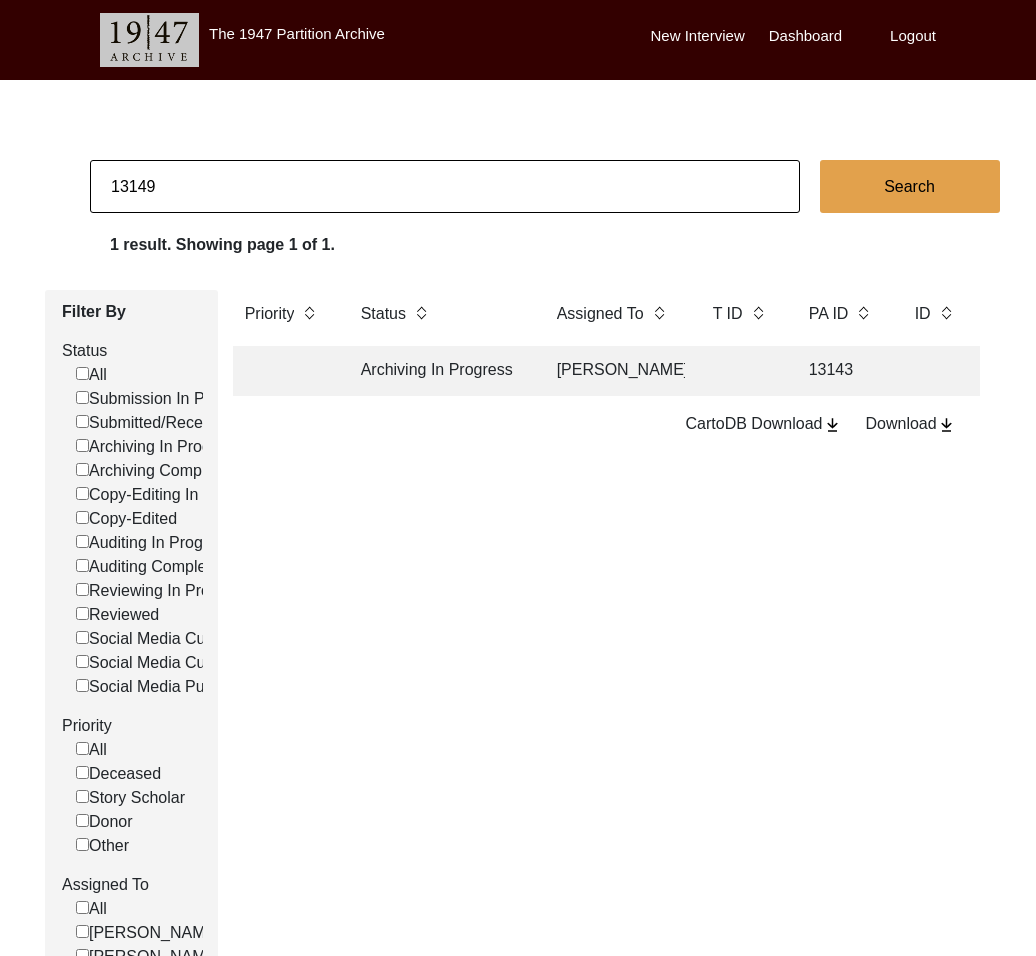 type on "13149" 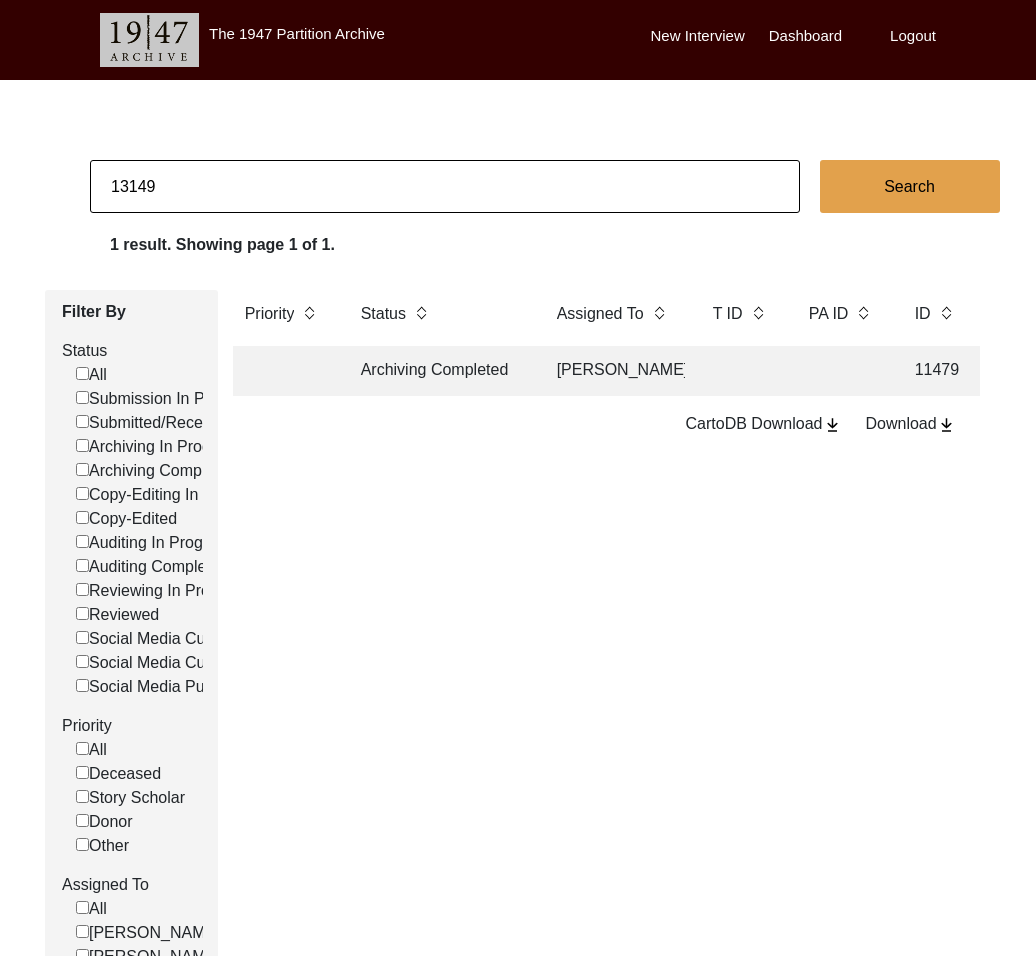 drag, startPoint x: 133, startPoint y: 186, endPoint x: 201, endPoint y: 185, distance: 68.007355 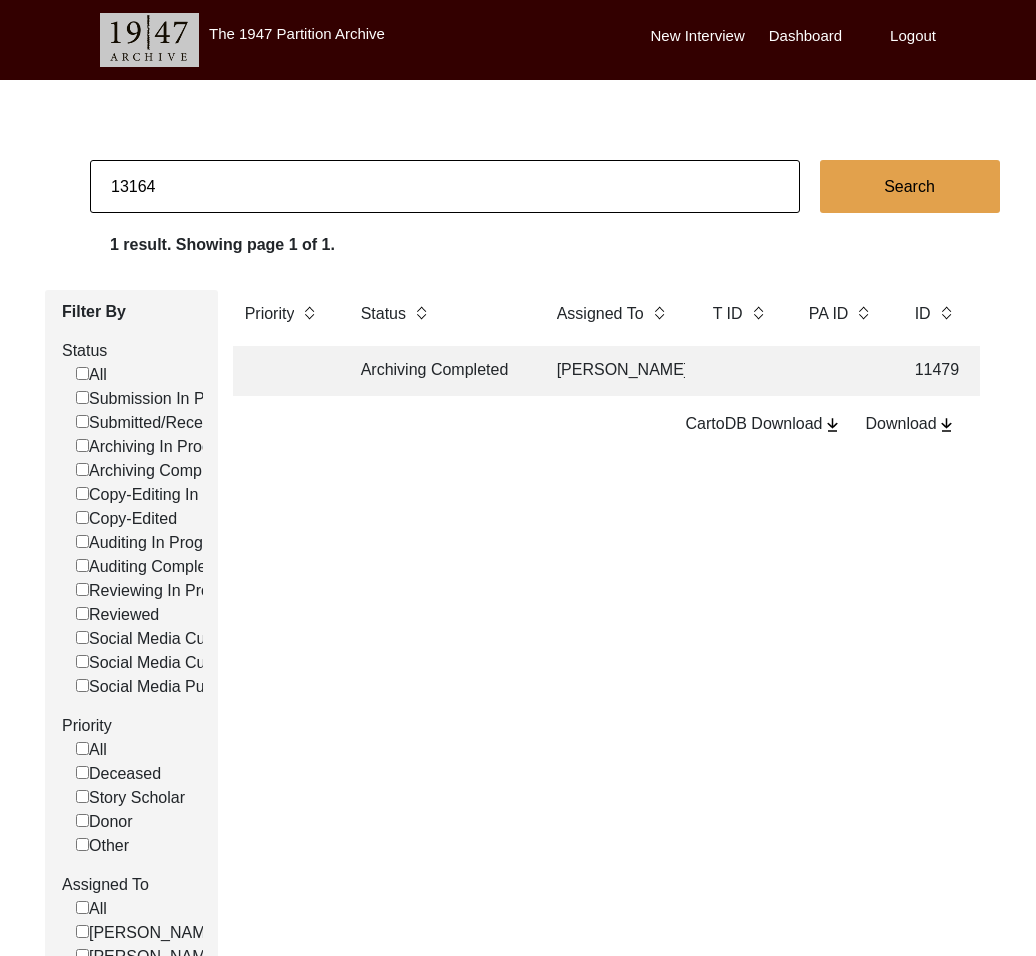 type on "13164" 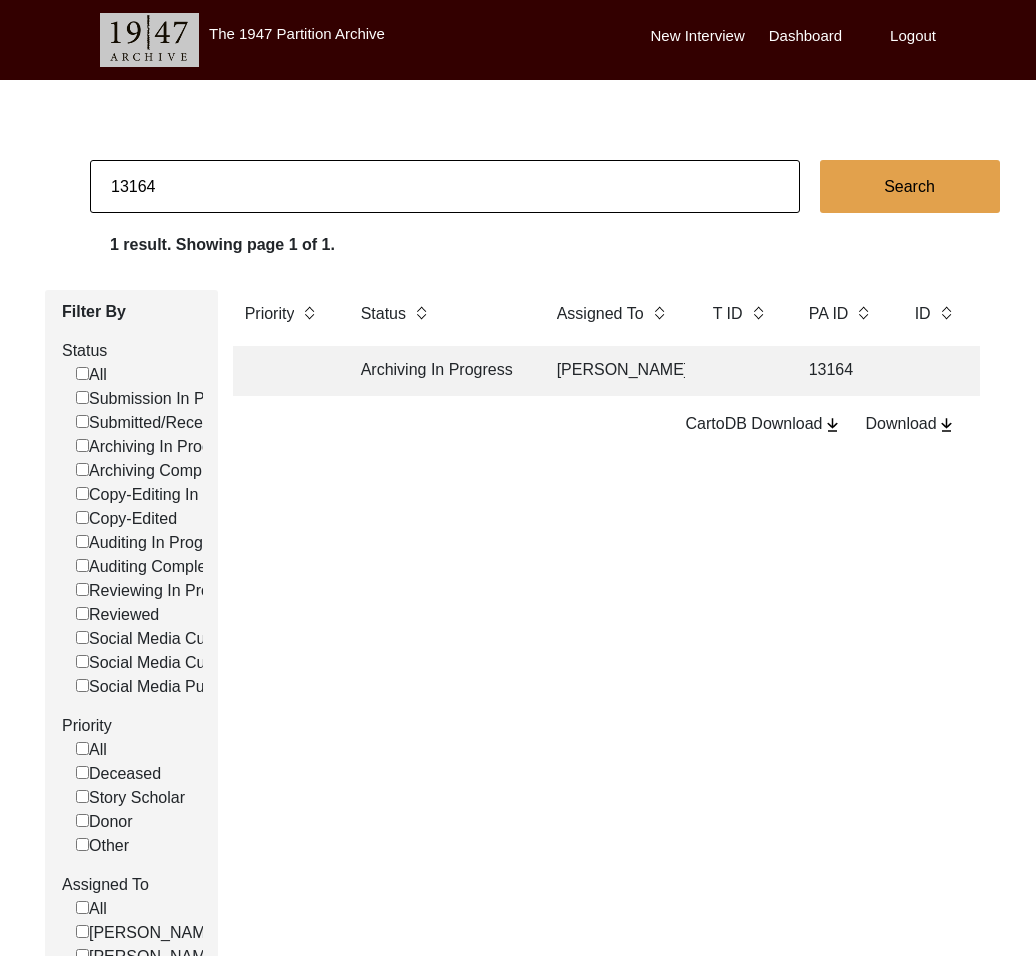 click on "Archiving In Progress" 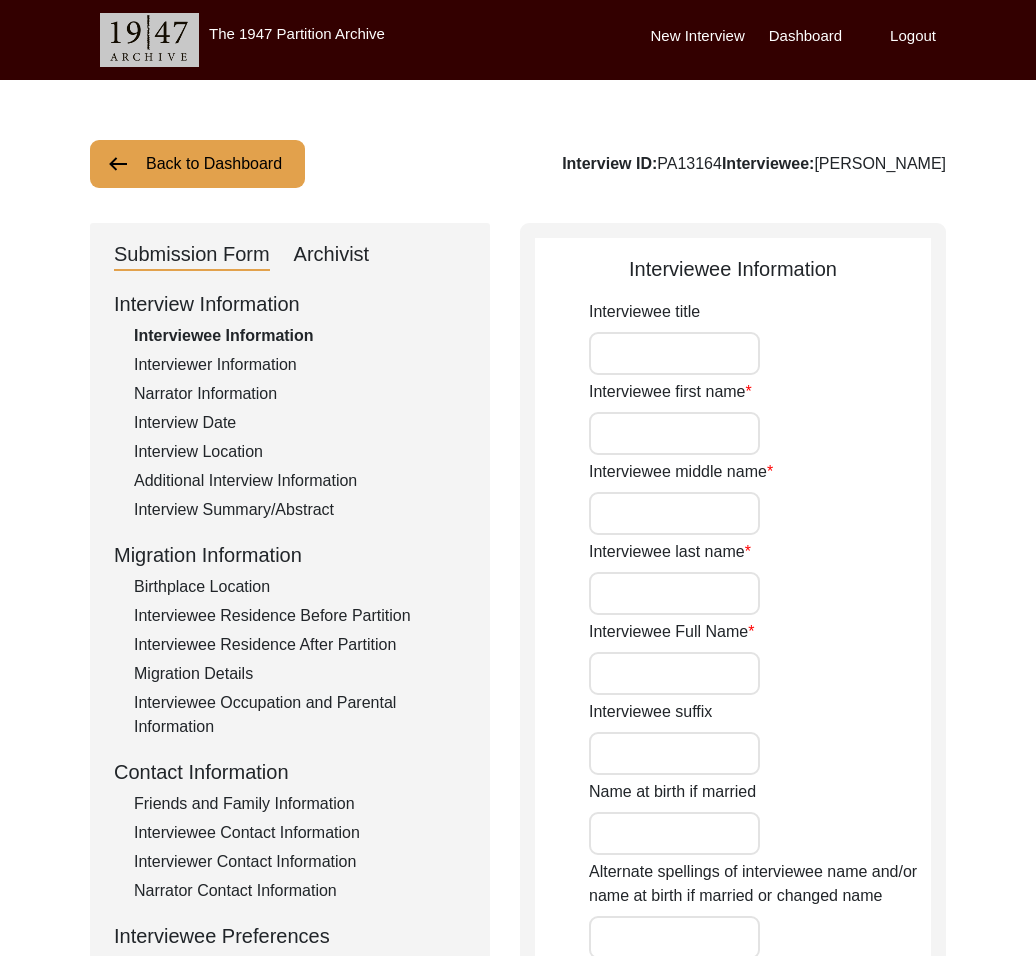 type on "Mr." 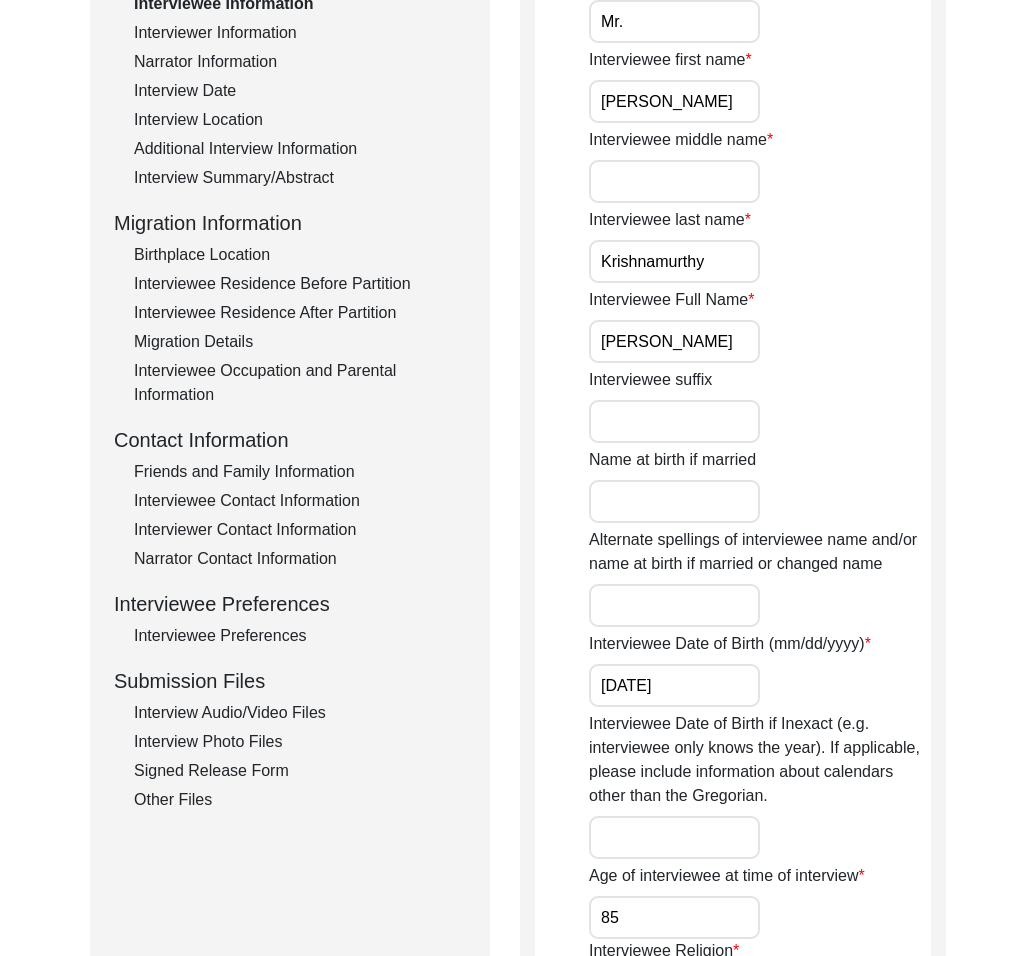 scroll, scrollTop: 359, scrollLeft: 0, axis: vertical 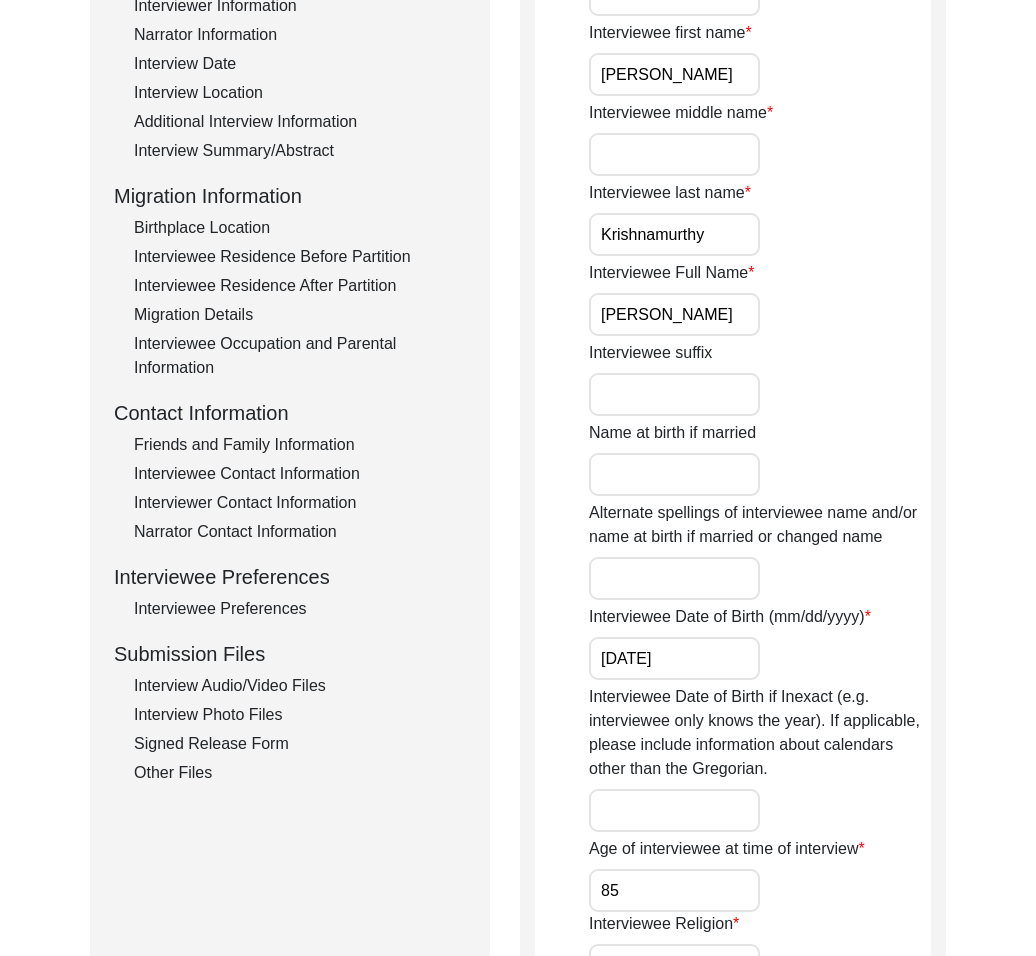 click on "Interview Audio/Video Files" 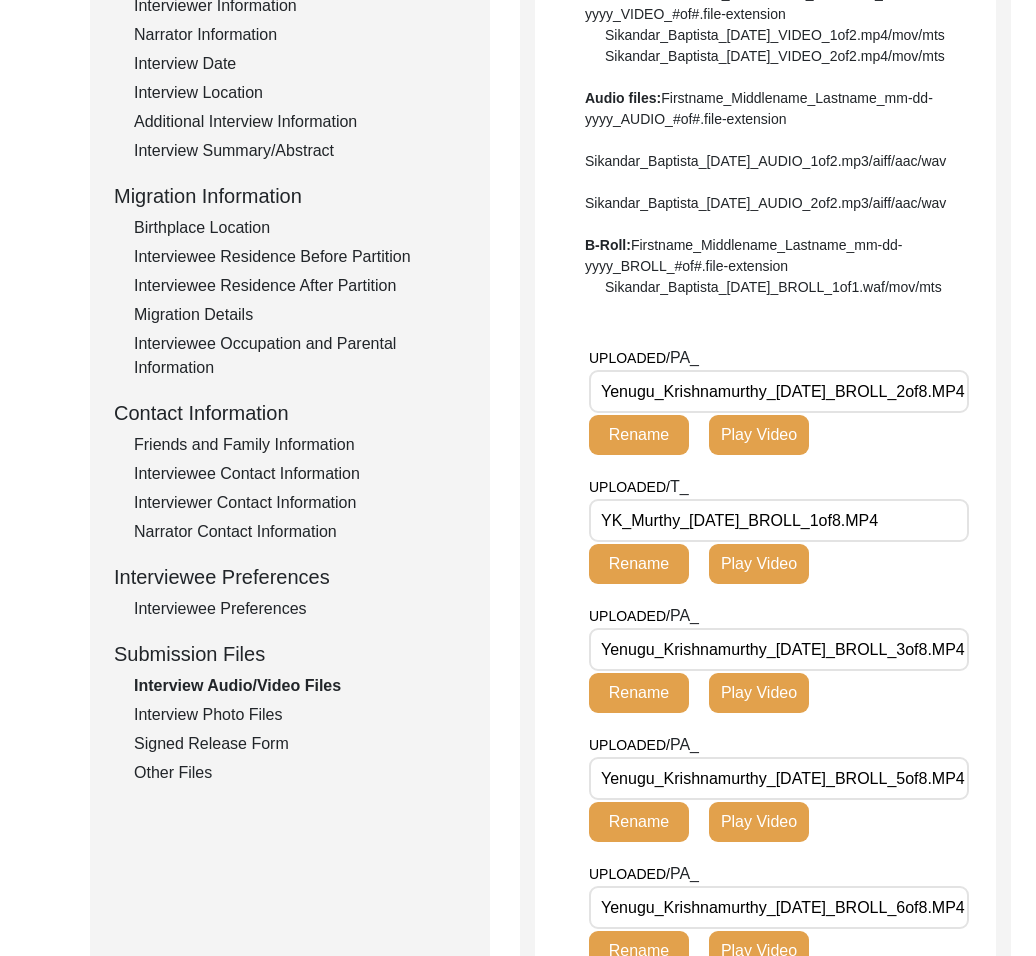 scroll, scrollTop: 0, scrollLeft: 31, axis: horizontal 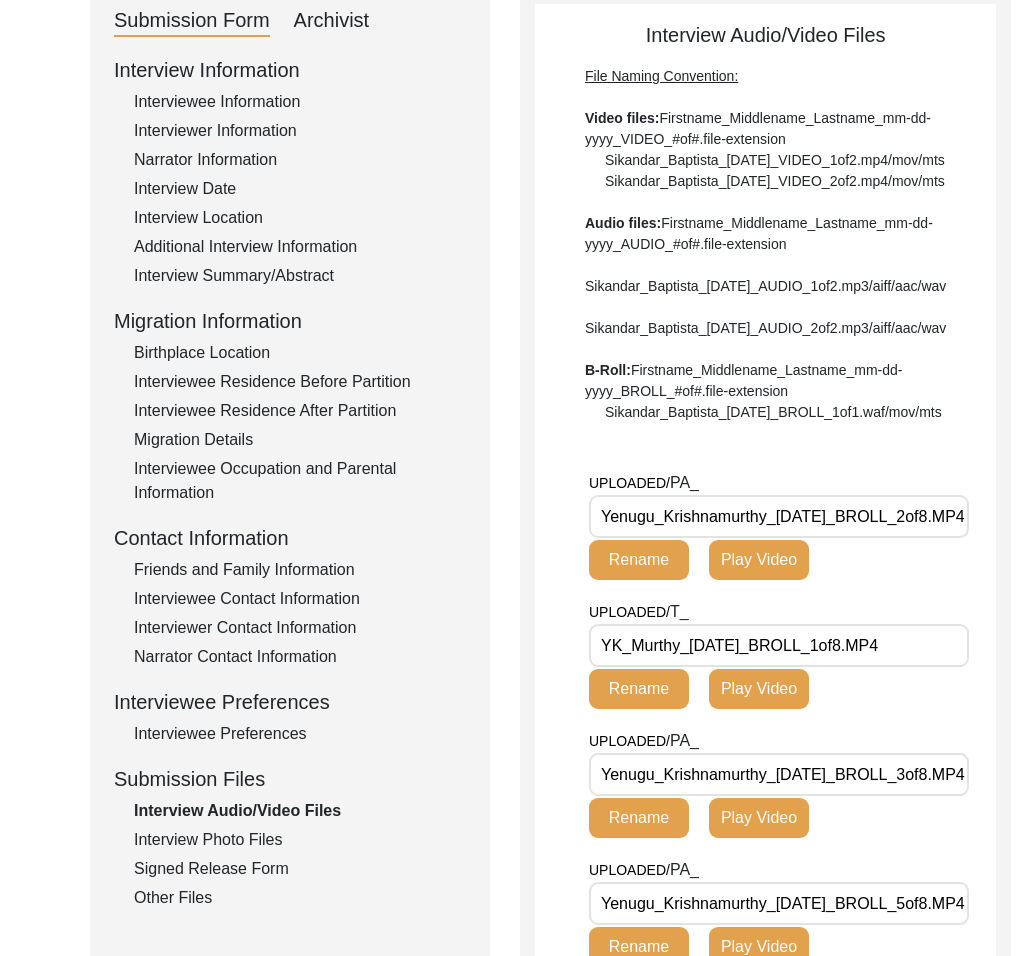click on "YK_Murthy_[DATE]_BROLL_1of8.MP4" at bounding box center (779, 645) 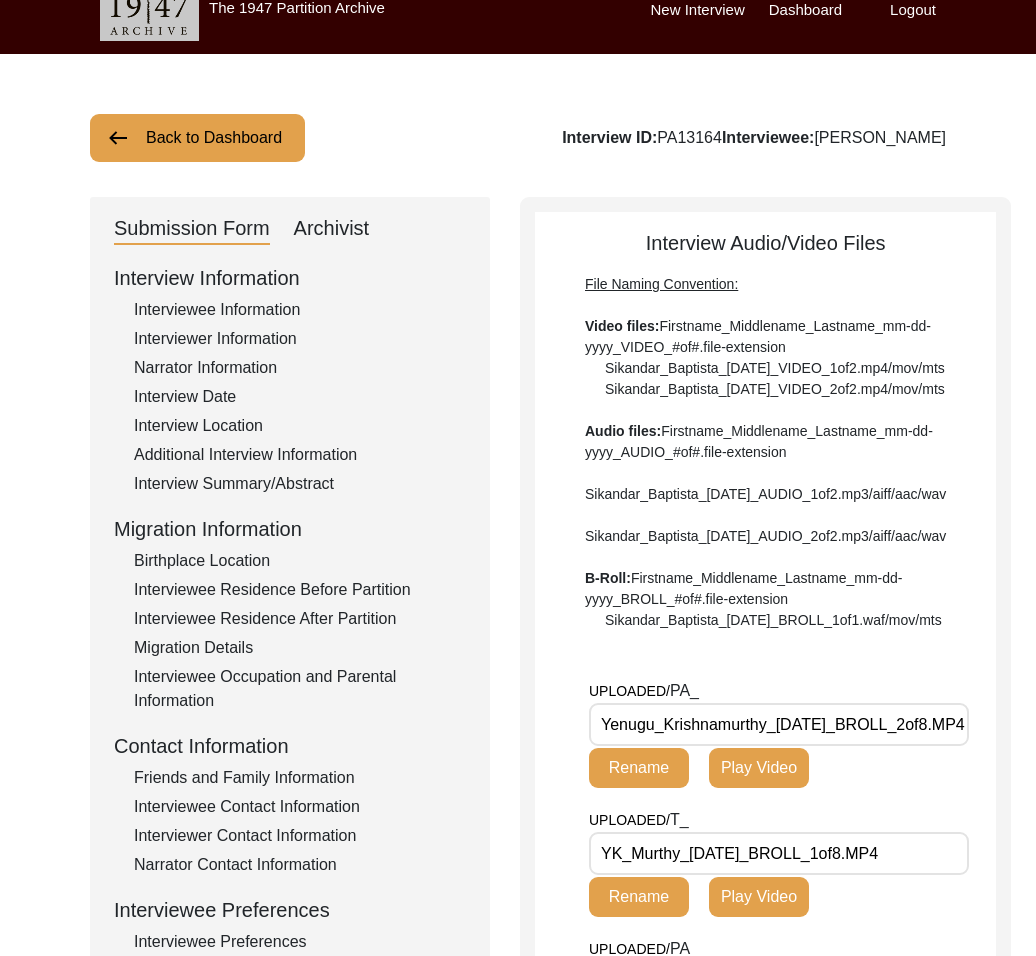 scroll, scrollTop: 0, scrollLeft: 0, axis: both 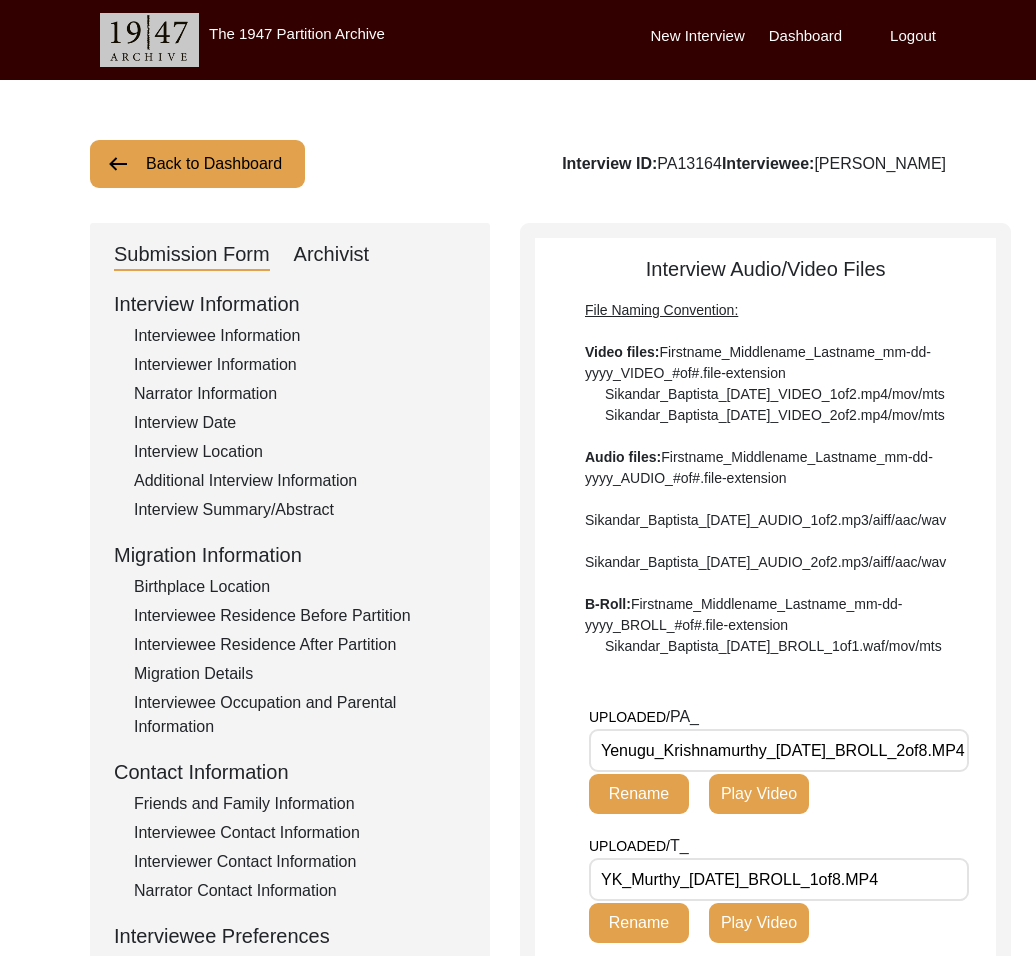 click on "Back to Dashboard" 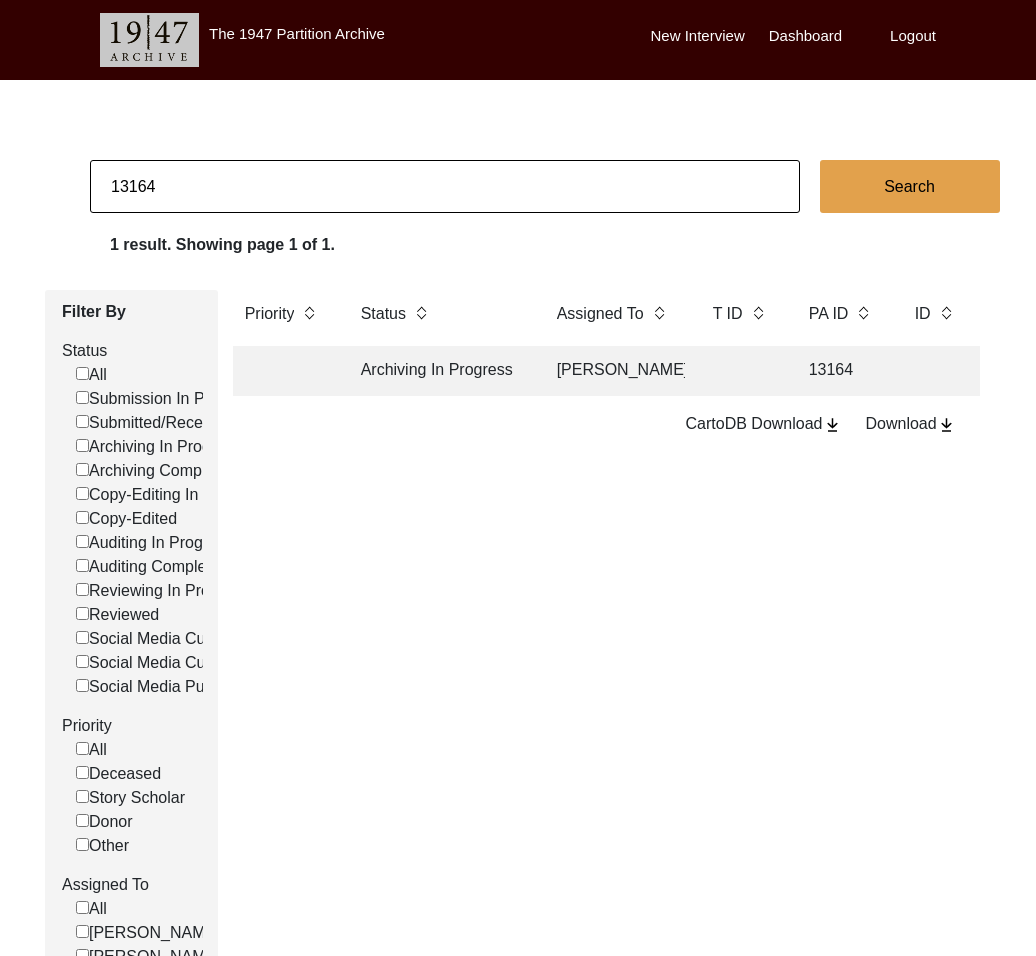 drag, startPoint x: 150, startPoint y: 181, endPoint x: 254, endPoint y: 196, distance: 105.076164 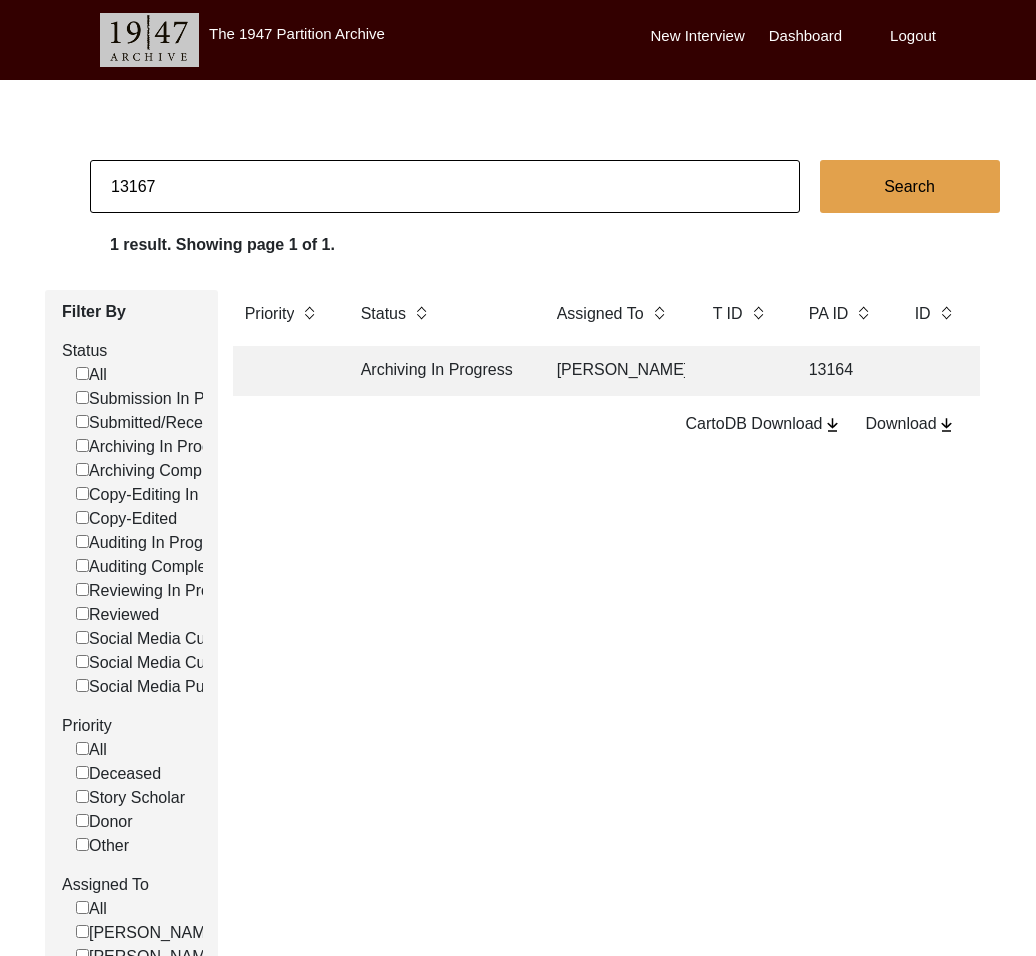 type on "13167" 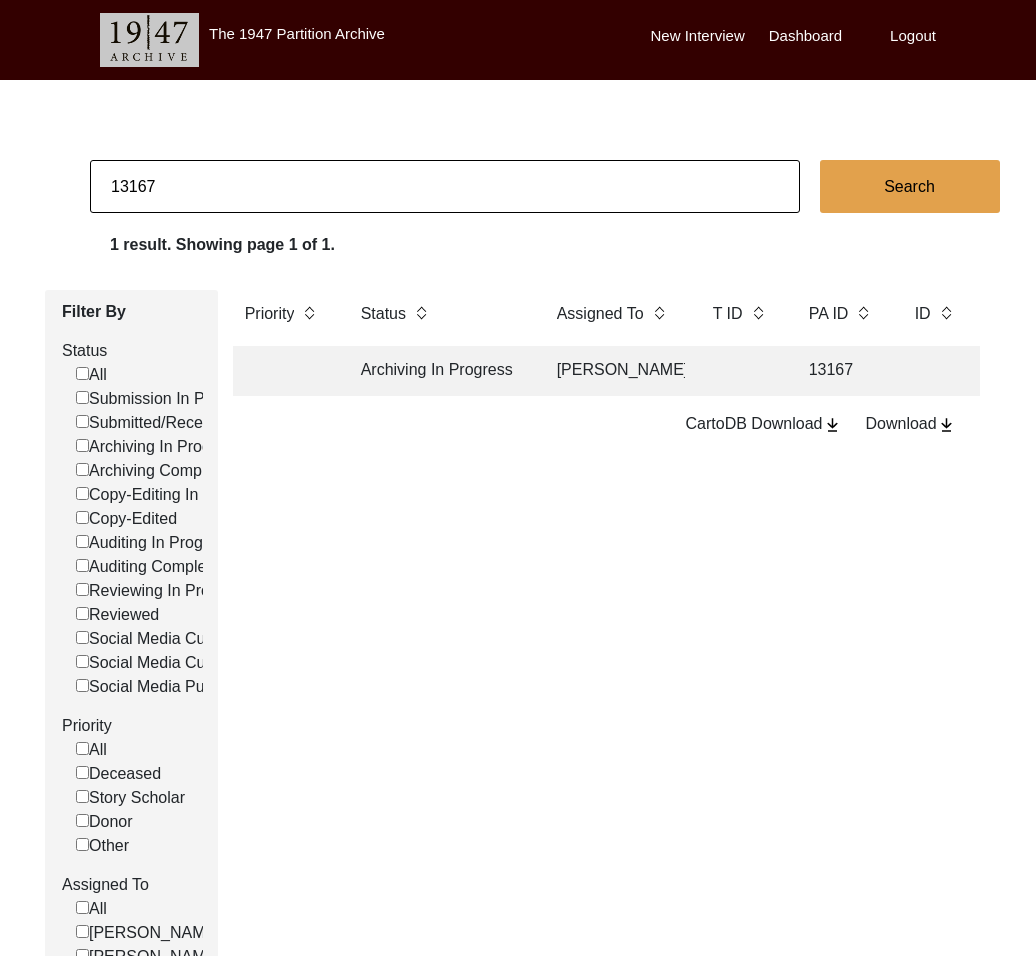 click on "Archiving In Progress" 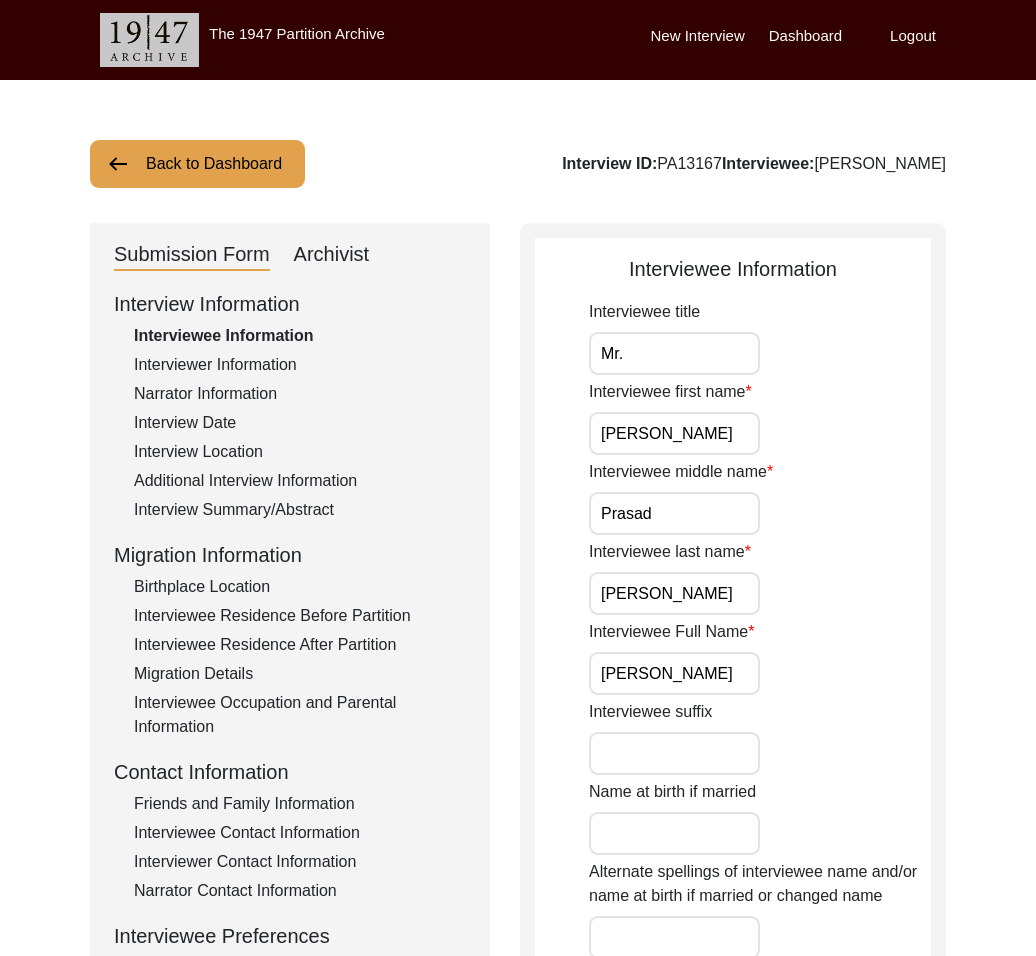 click on "Archivist" 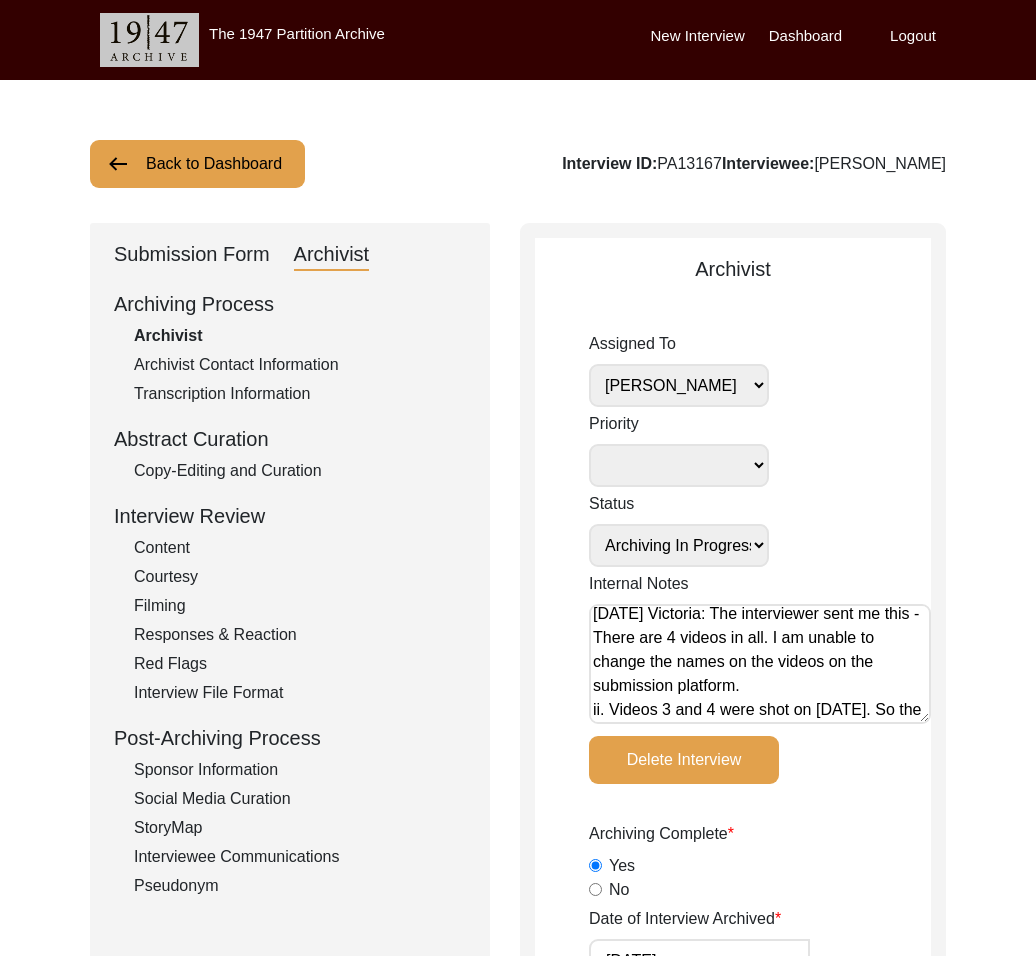 scroll, scrollTop: 104, scrollLeft: 0, axis: vertical 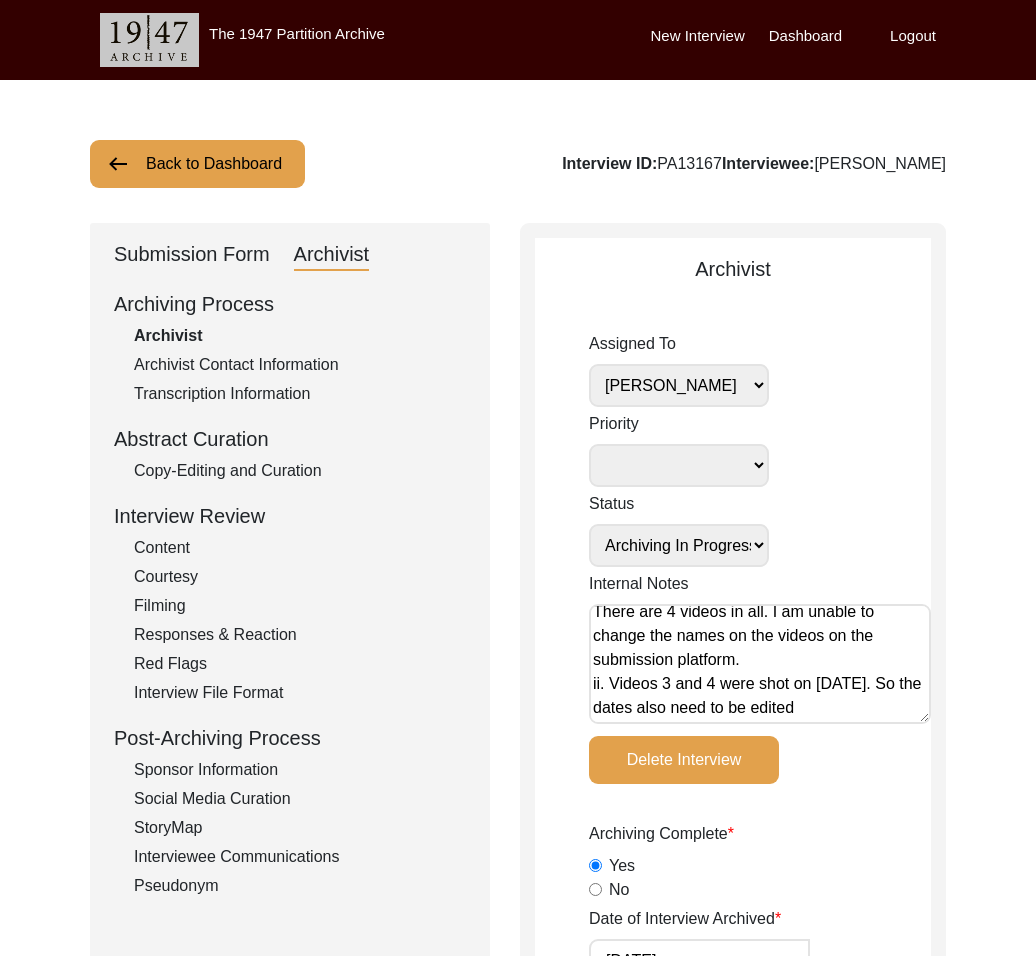 click on "Submission Form" 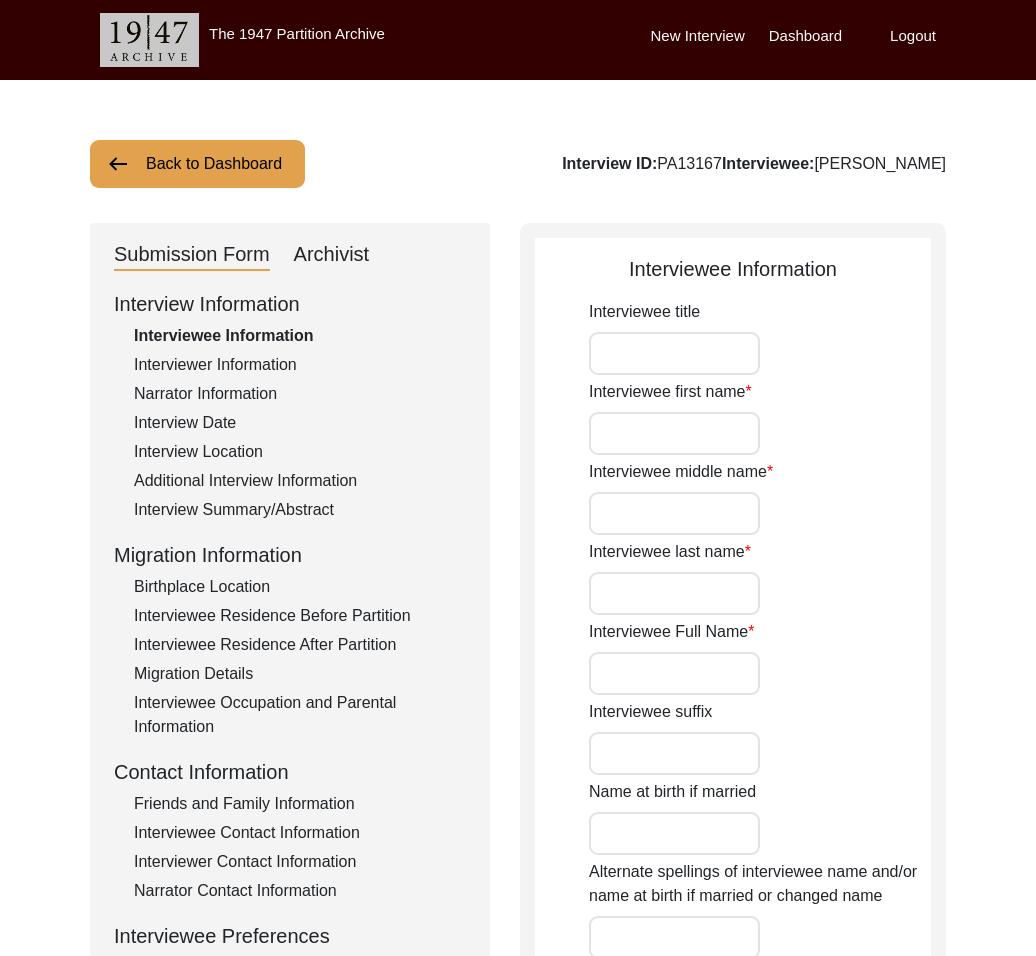 type on "Mr." 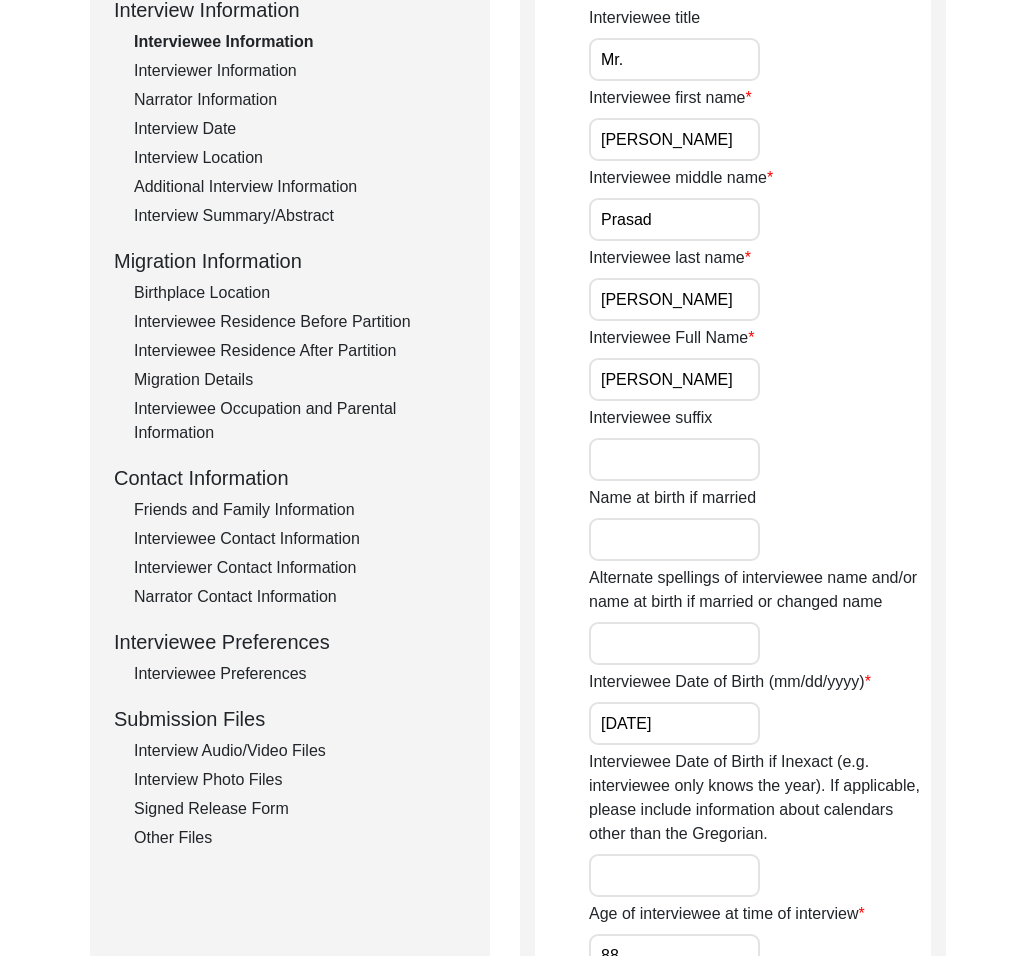 scroll, scrollTop: 370, scrollLeft: 0, axis: vertical 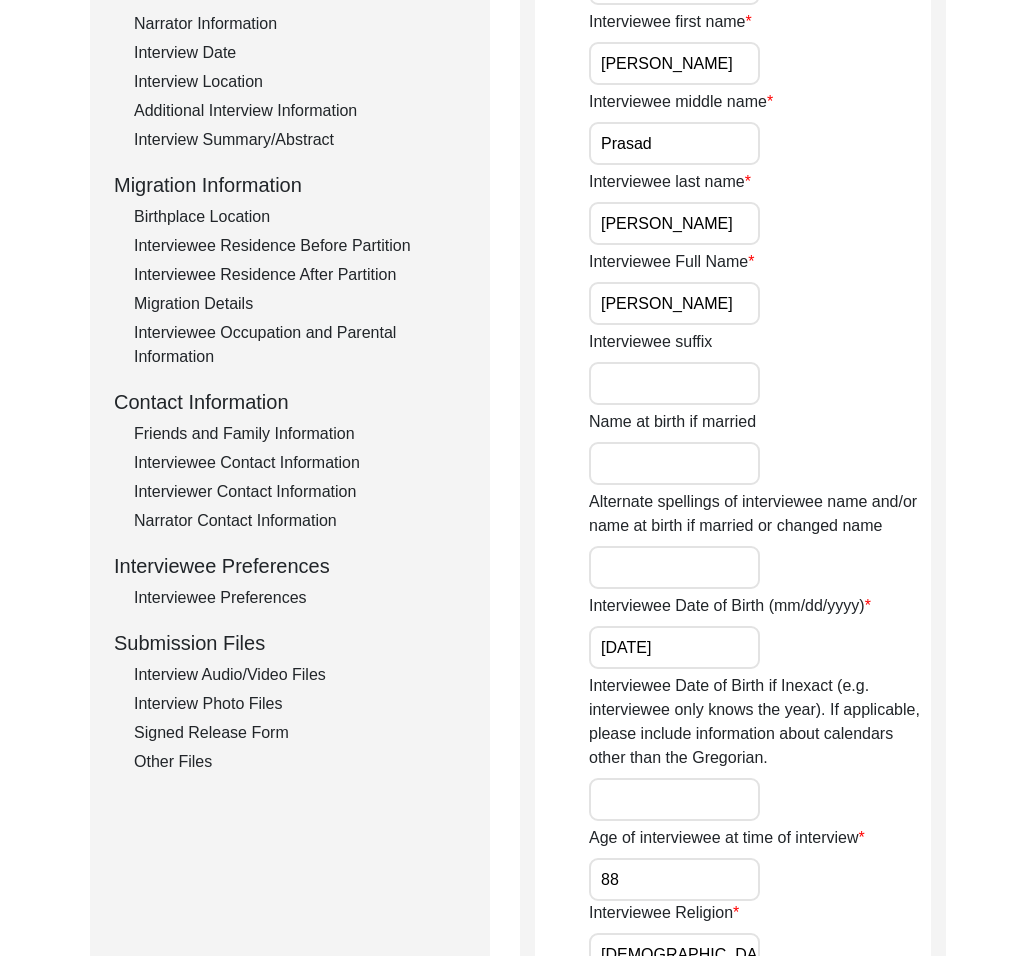 click on "Interview Audio/Video Files" 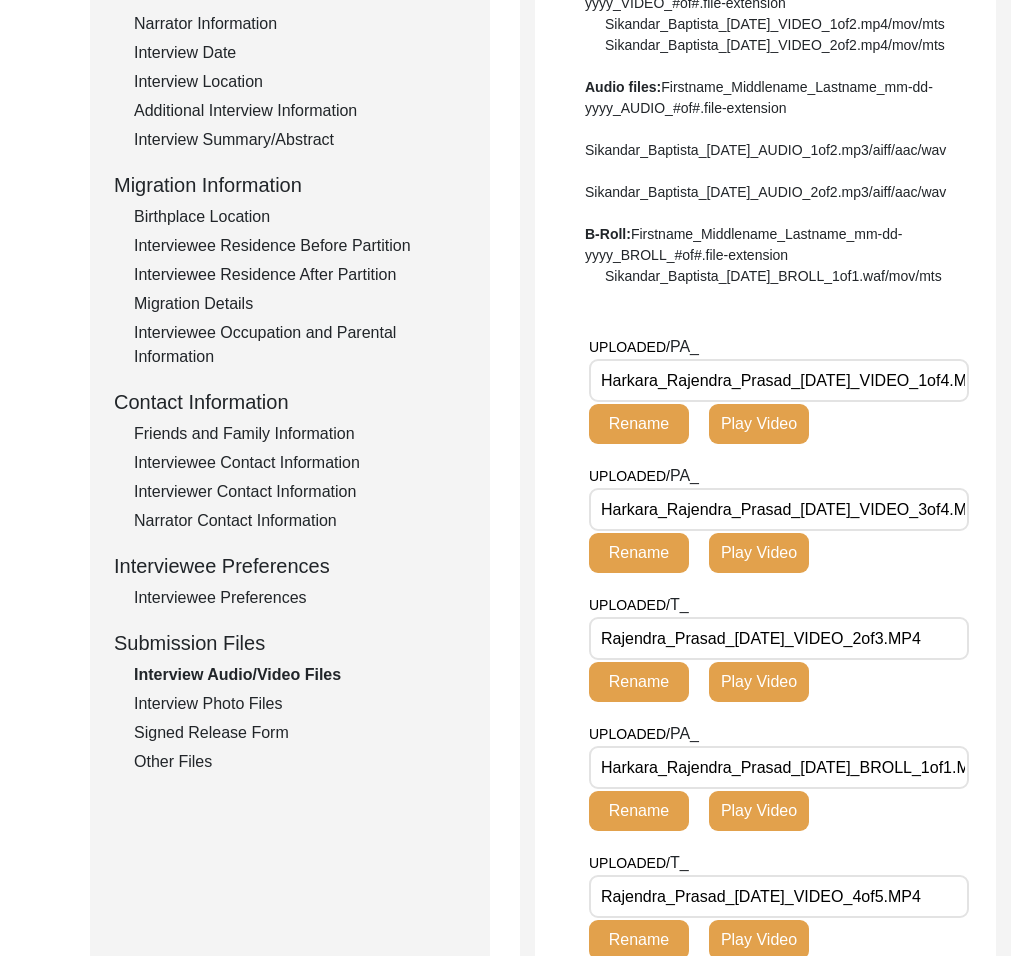 scroll, scrollTop: 0, scrollLeft: 53, axis: horizontal 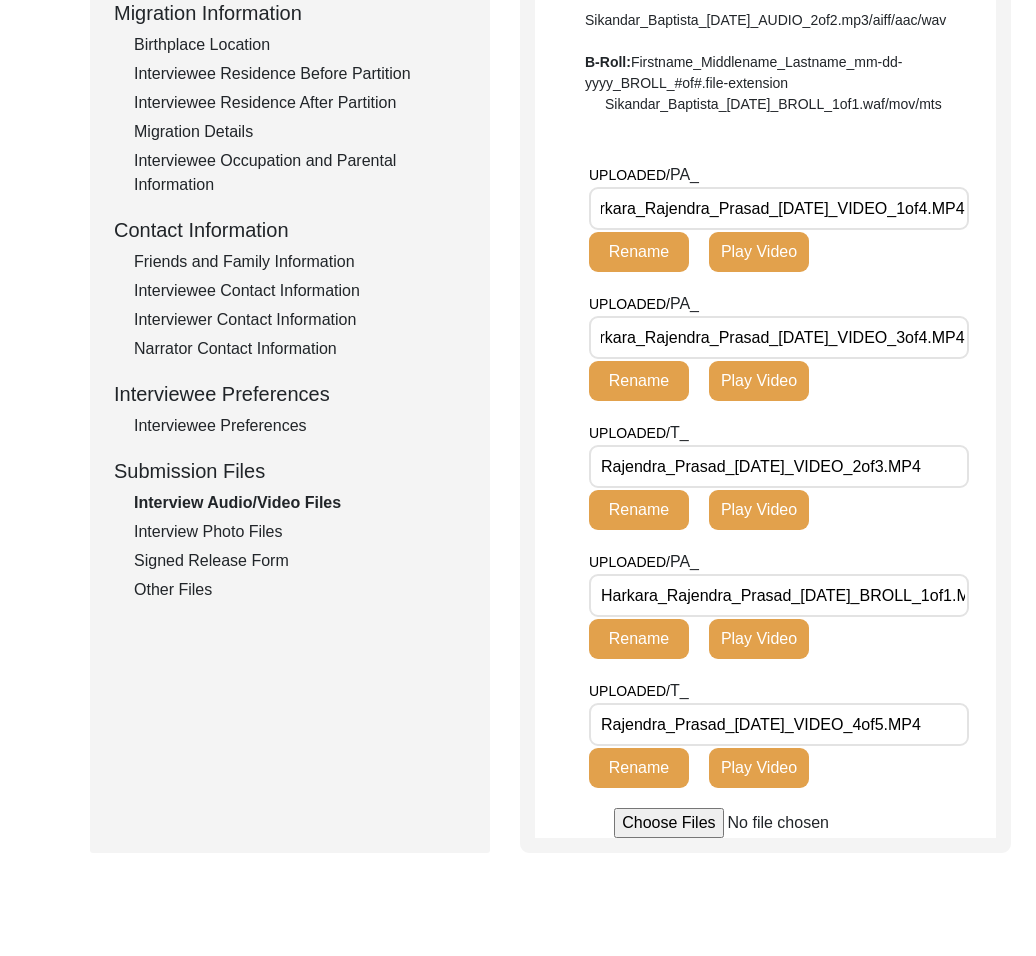 click on "Interview Audio/Video Files" 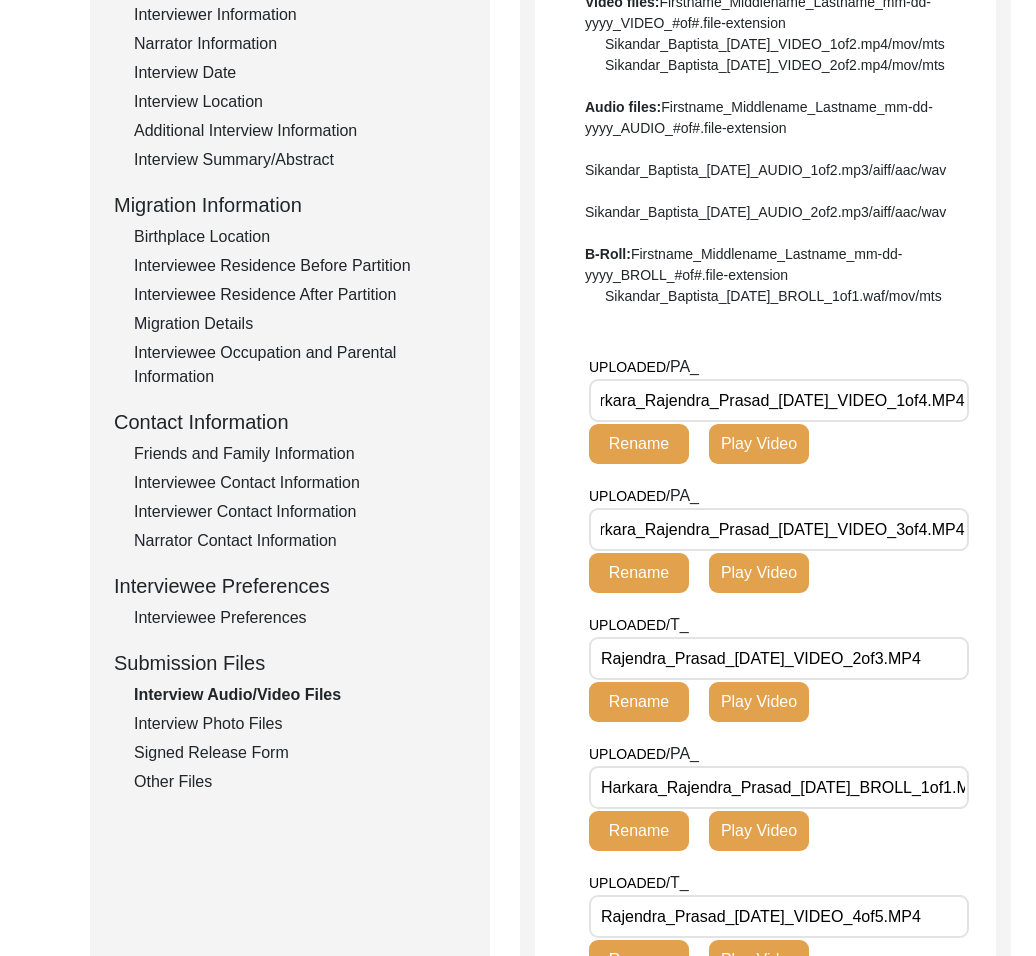 scroll, scrollTop: 98, scrollLeft: 0, axis: vertical 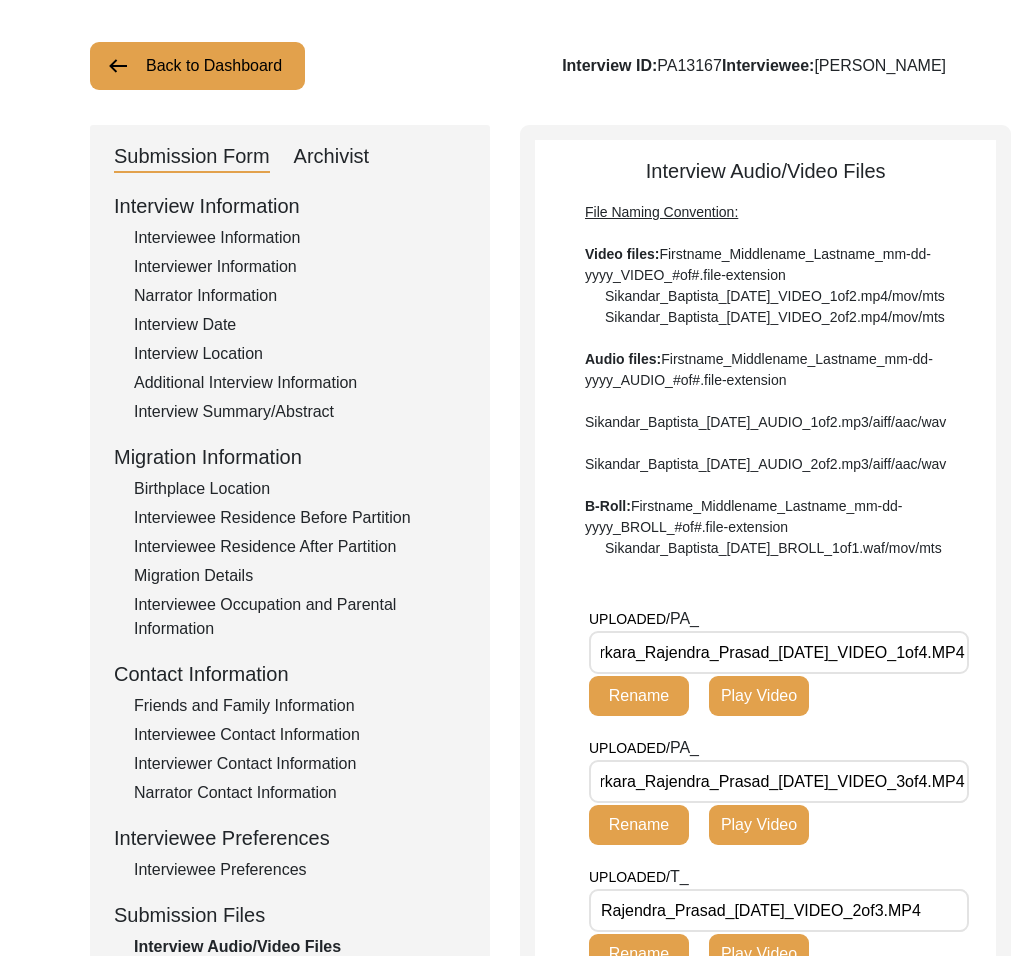 click on "Submission Form   Archivist   Interview Information   Interviewee Information   Interviewer Information   Narrator Information   Interview Date   Interview Location   Additional Interview Information   Interview Summary/Abstract   Migration Information   Birthplace Location   Interviewee Residence Before Partition   Interviewee Residence After Partition   Migration Details   Interviewee Occupation and Parental Information   Contact Information   Friends and Family Information   Interviewee Contact Information   Interviewer Contact Information   Narrator Contact Information   Interviewee Preferences   Interviewee Preferences   Submission Files   Interview Audio/Video Files   Interview Photo Files   Signed Release Form   Other Files" 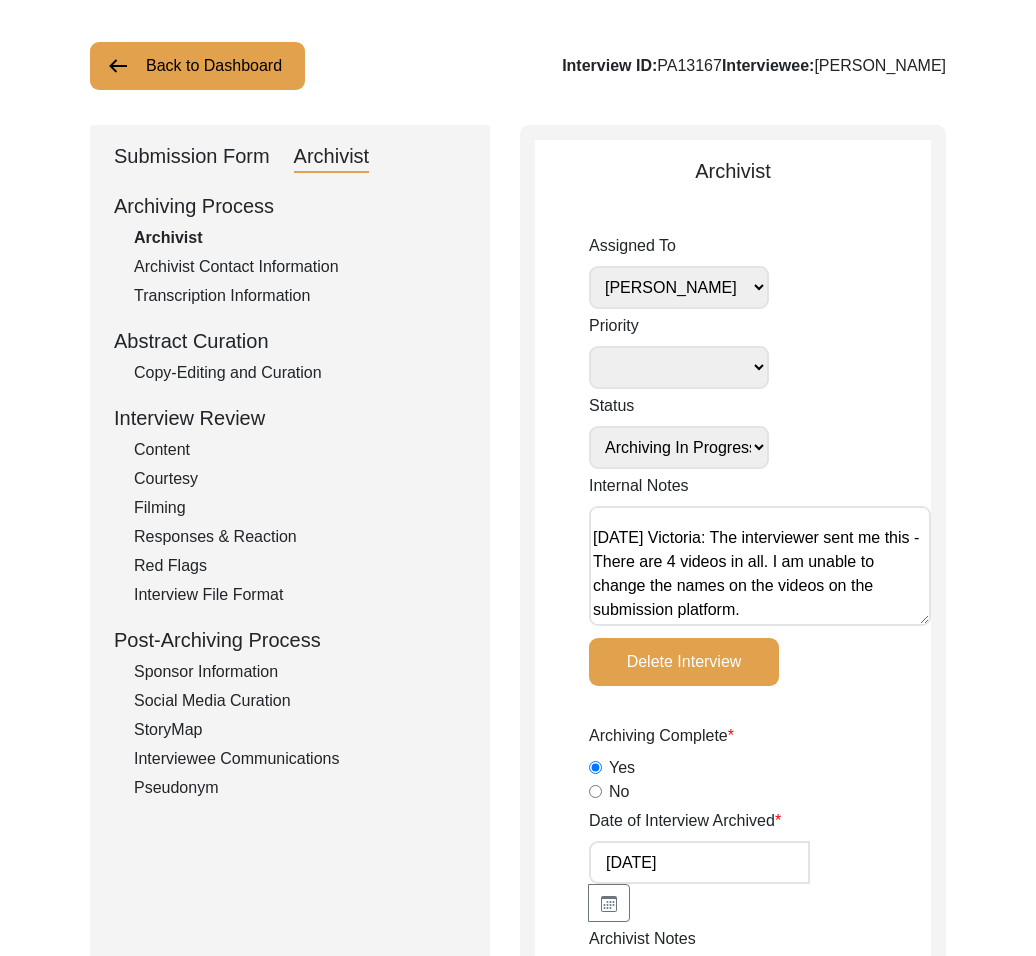 scroll, scrollTop: 104, scrollLeft: 0, axis: vertical 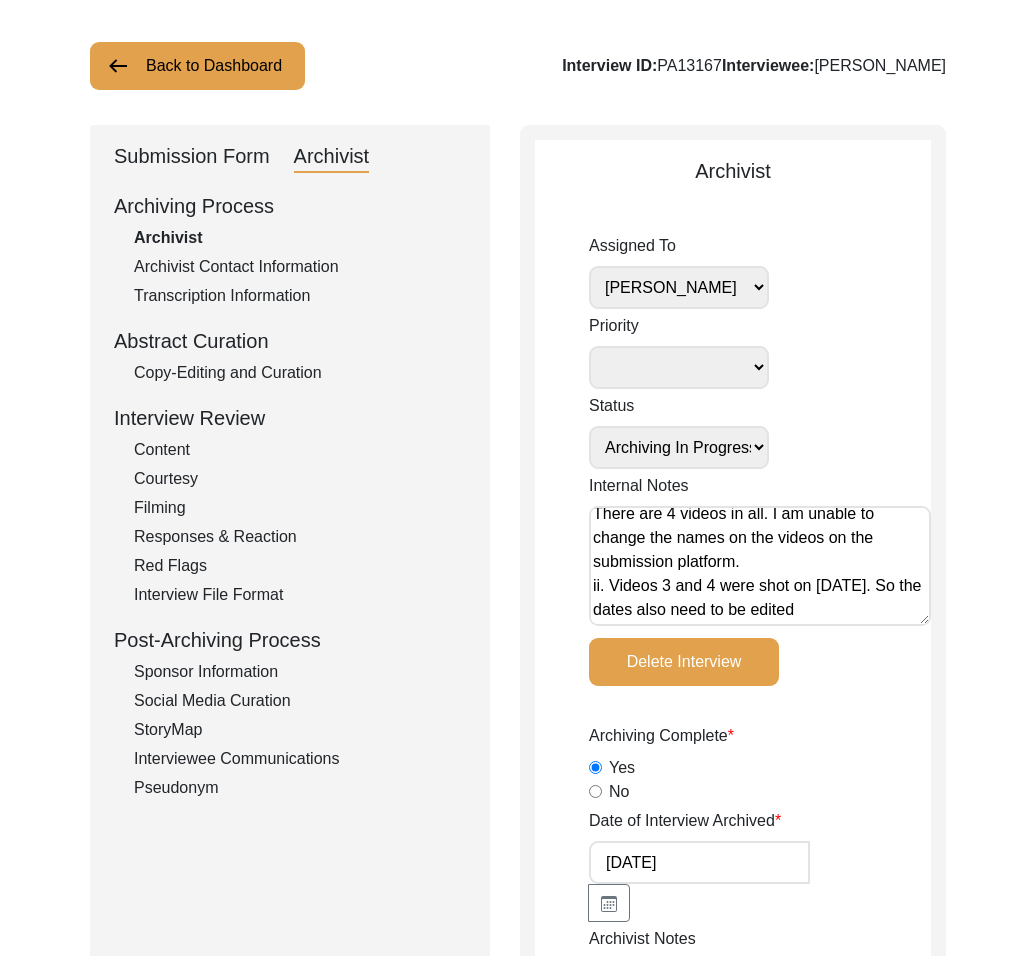 click on "Submission Form" 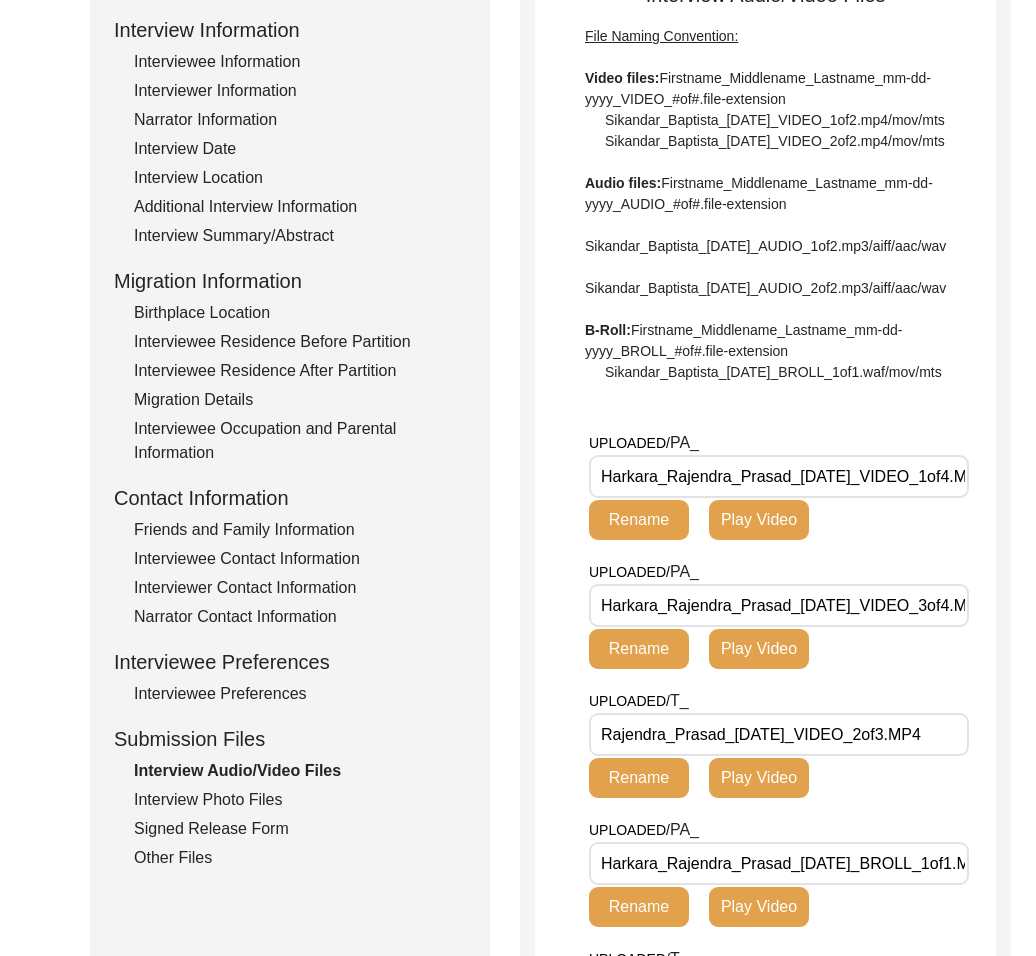 scroll, scrollTop: 278, scrollLeft: 0, axis: vertical 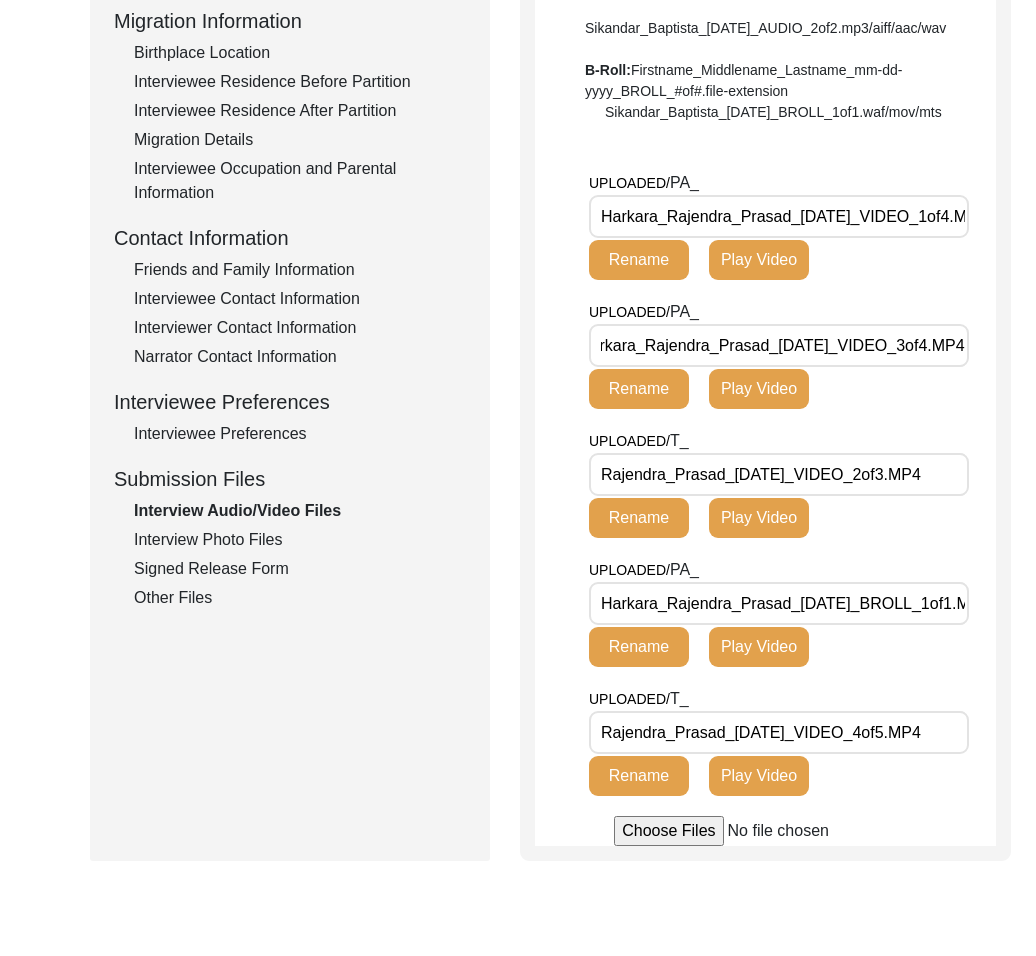 drag, startPoint x: 665, startPoint y: 536, endPoint x: 482, endPoint y: 542, distance: 183.09833 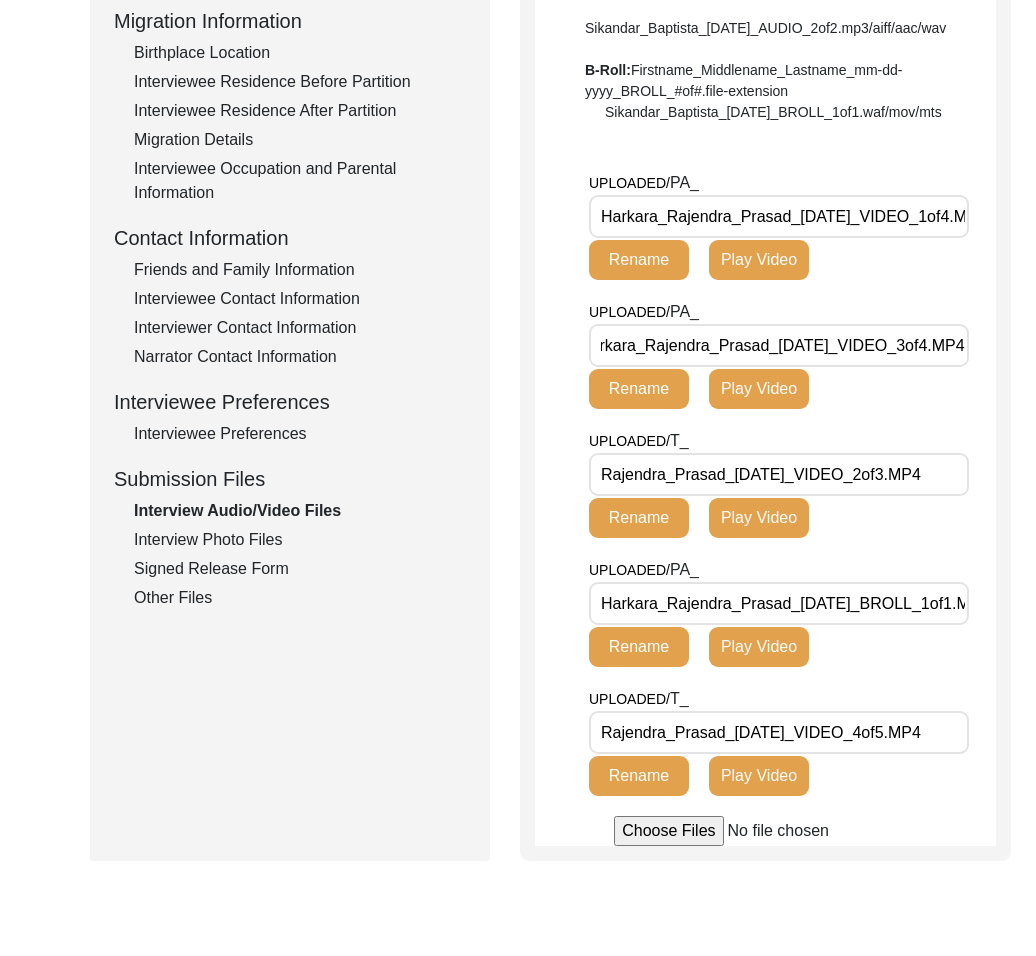 scroll, scrollTop: 0, scrollLeft: 0, axis: both 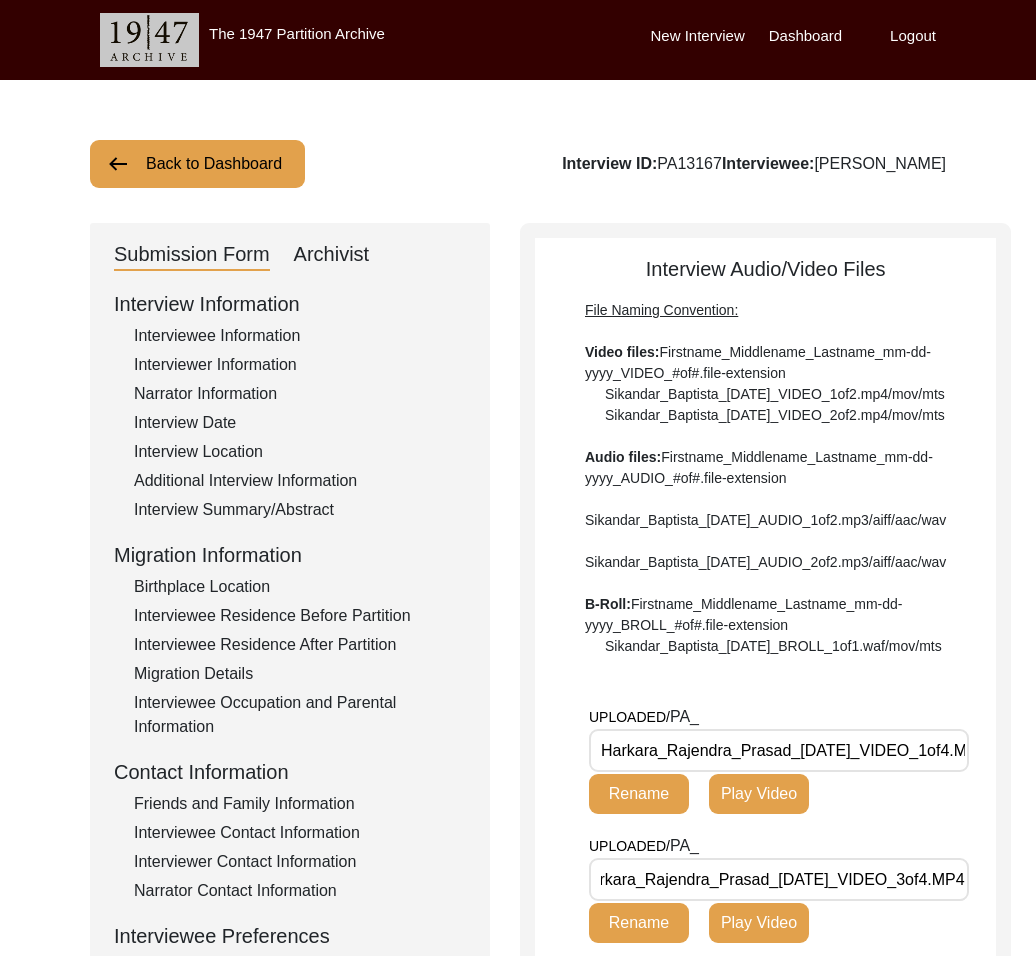 click on "Back to Dashboard" 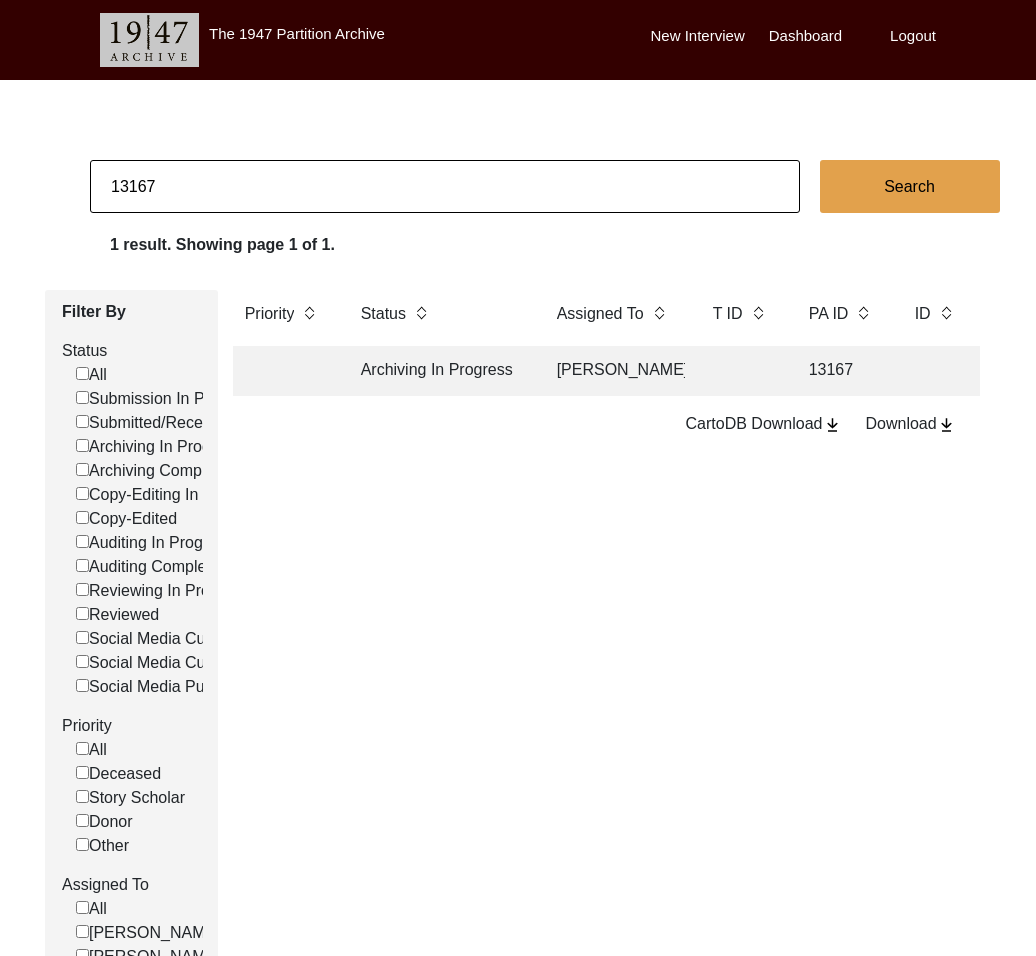 drag, startPoint x: 128, startPoint y: 185, endPoint x: 309, endPoint y: 189, distance: 181.04419 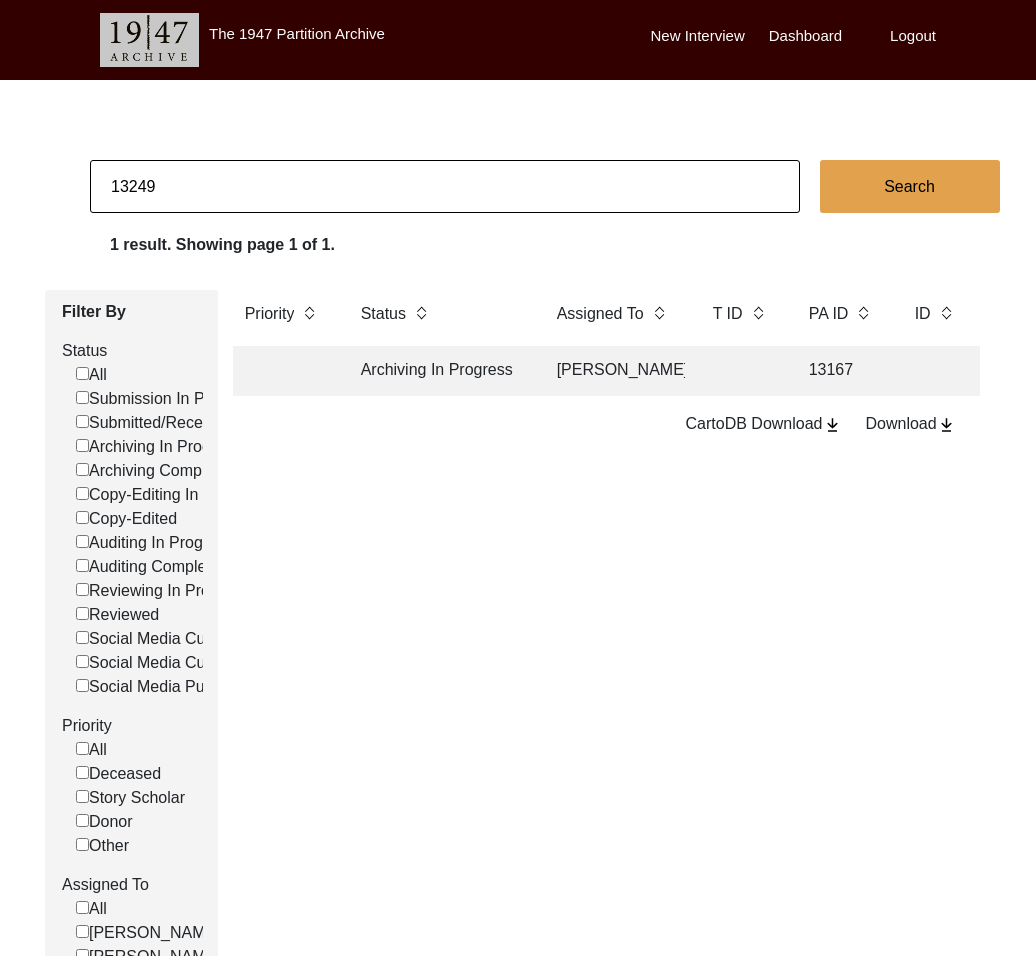 type on "13249" 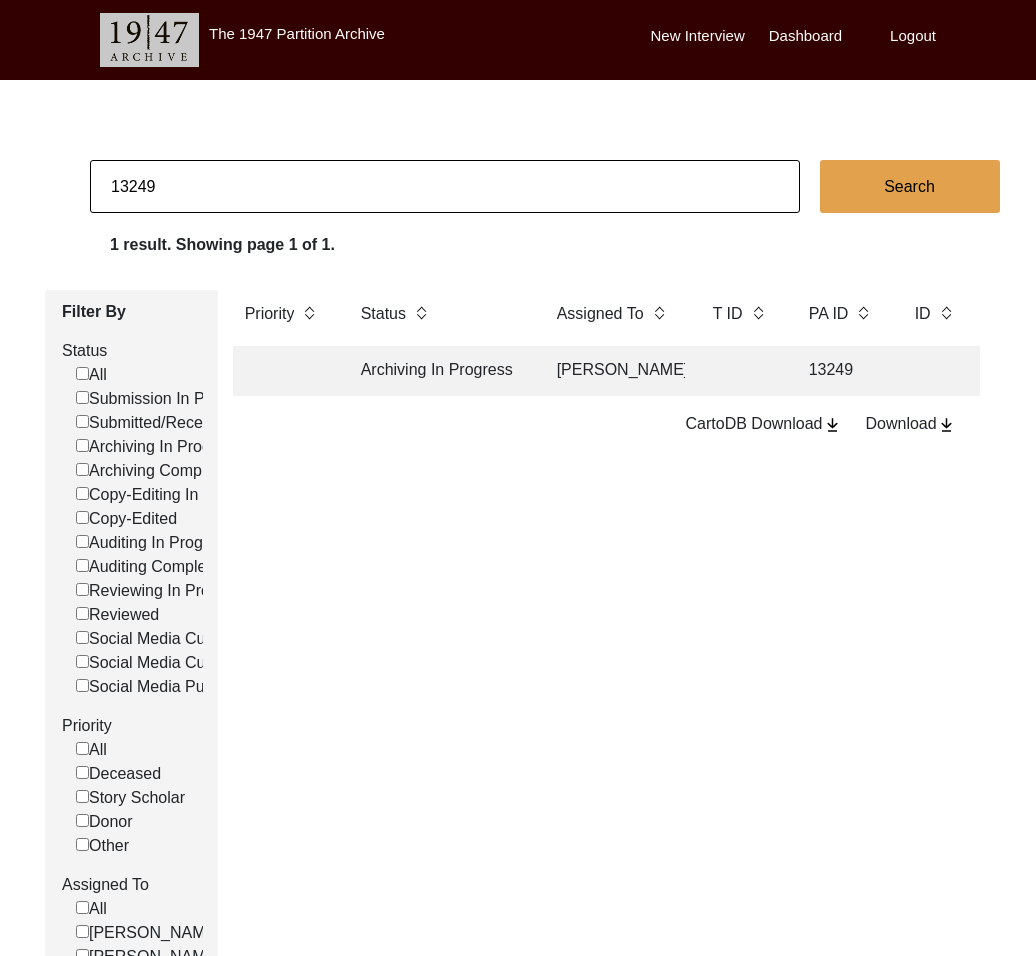 click on "Archiving In Progress" 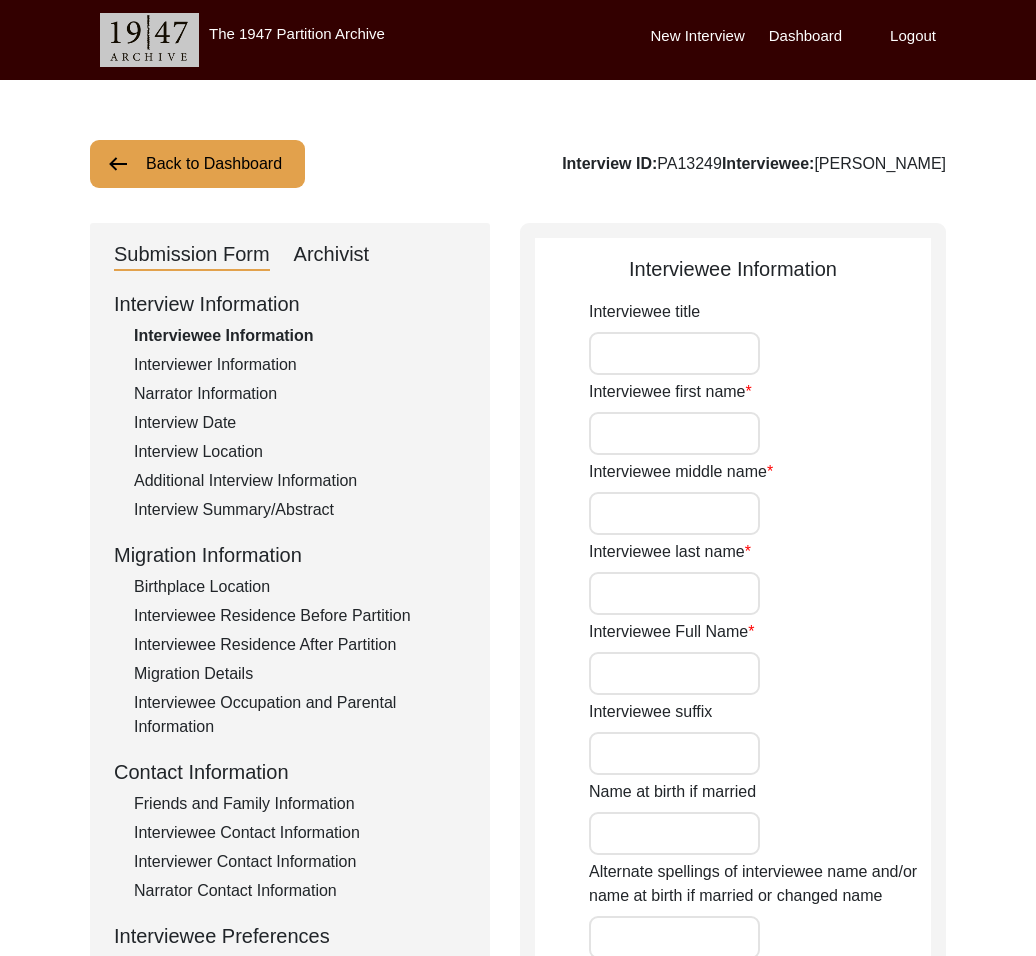 type on "Mr." 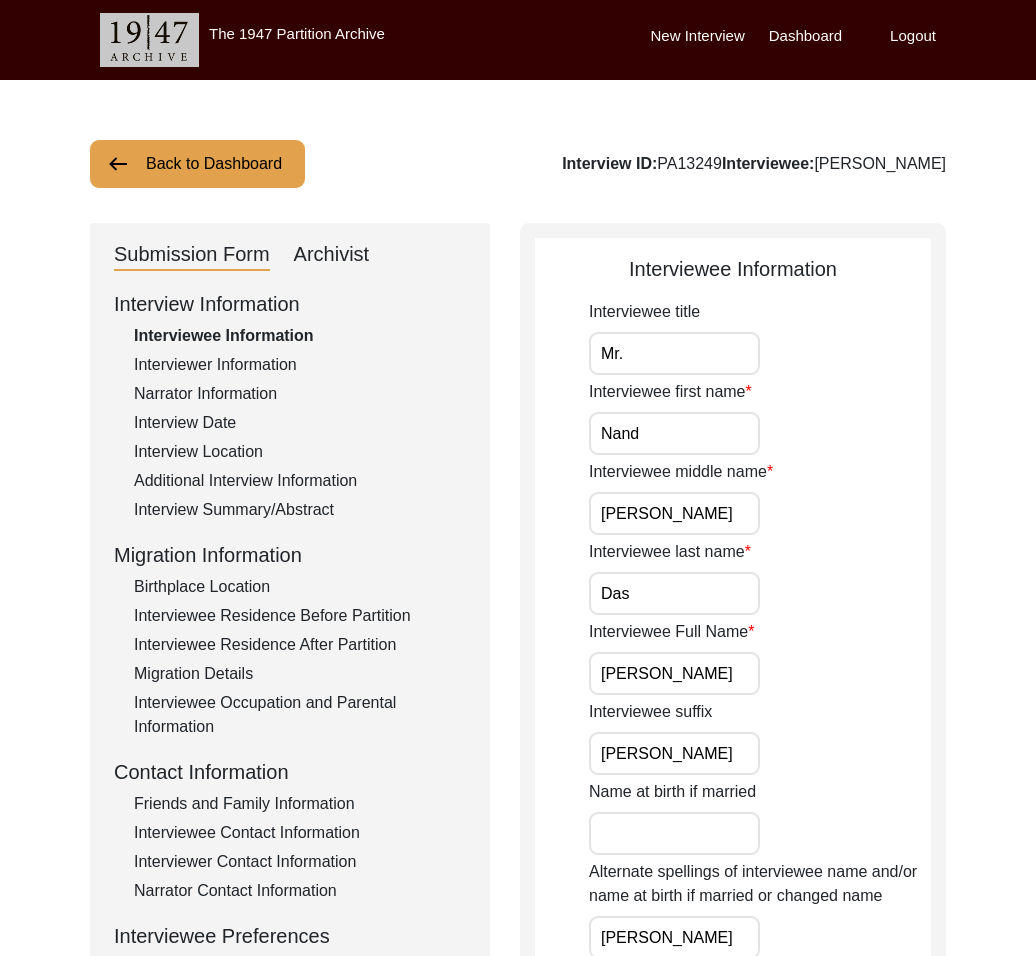 click on "Archivist" 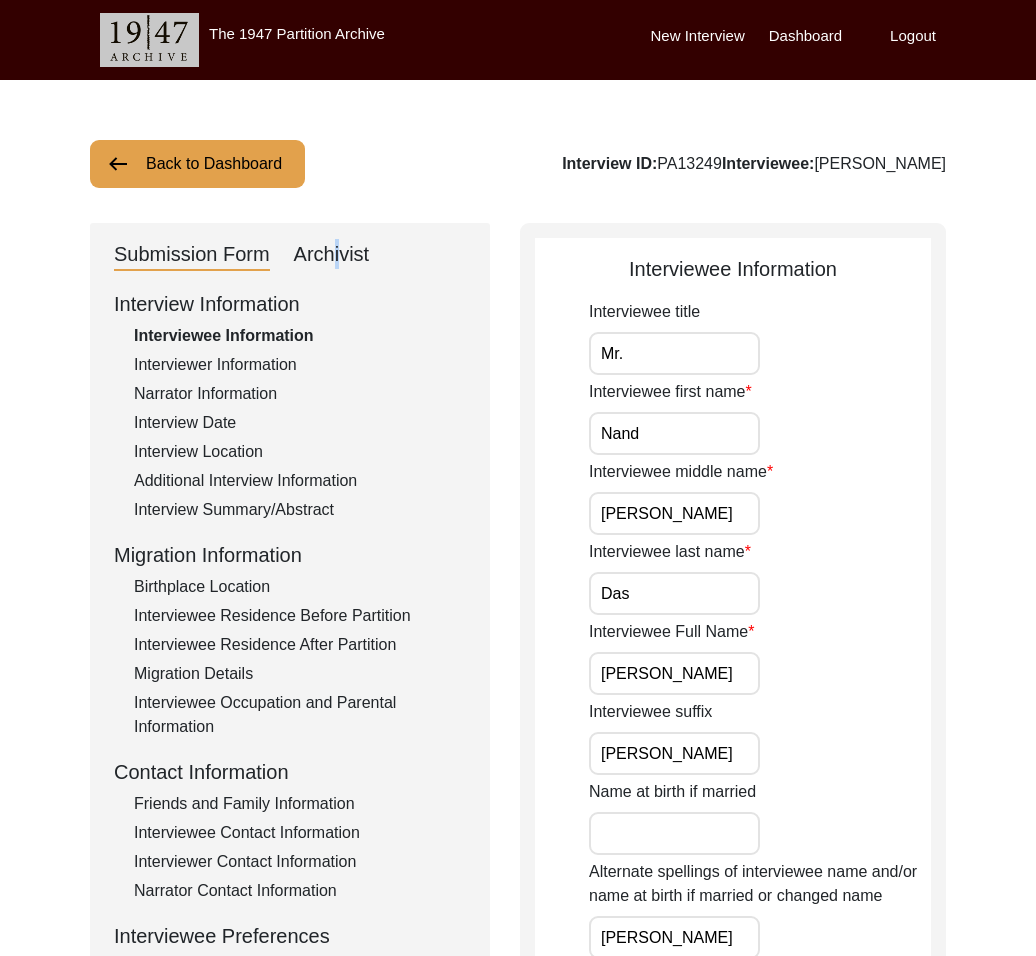 select on "507" 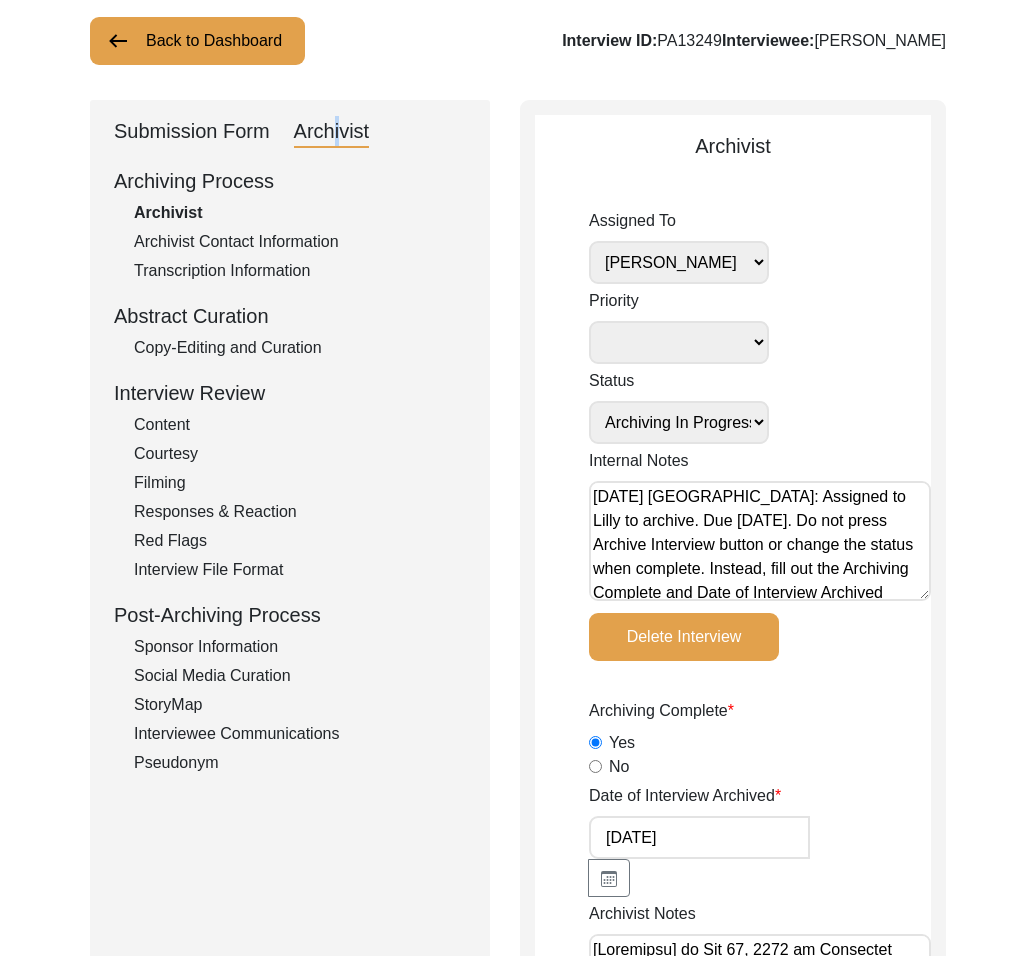 scroll, scrollTop: 137, scrollLeft: 0, axis: vertical 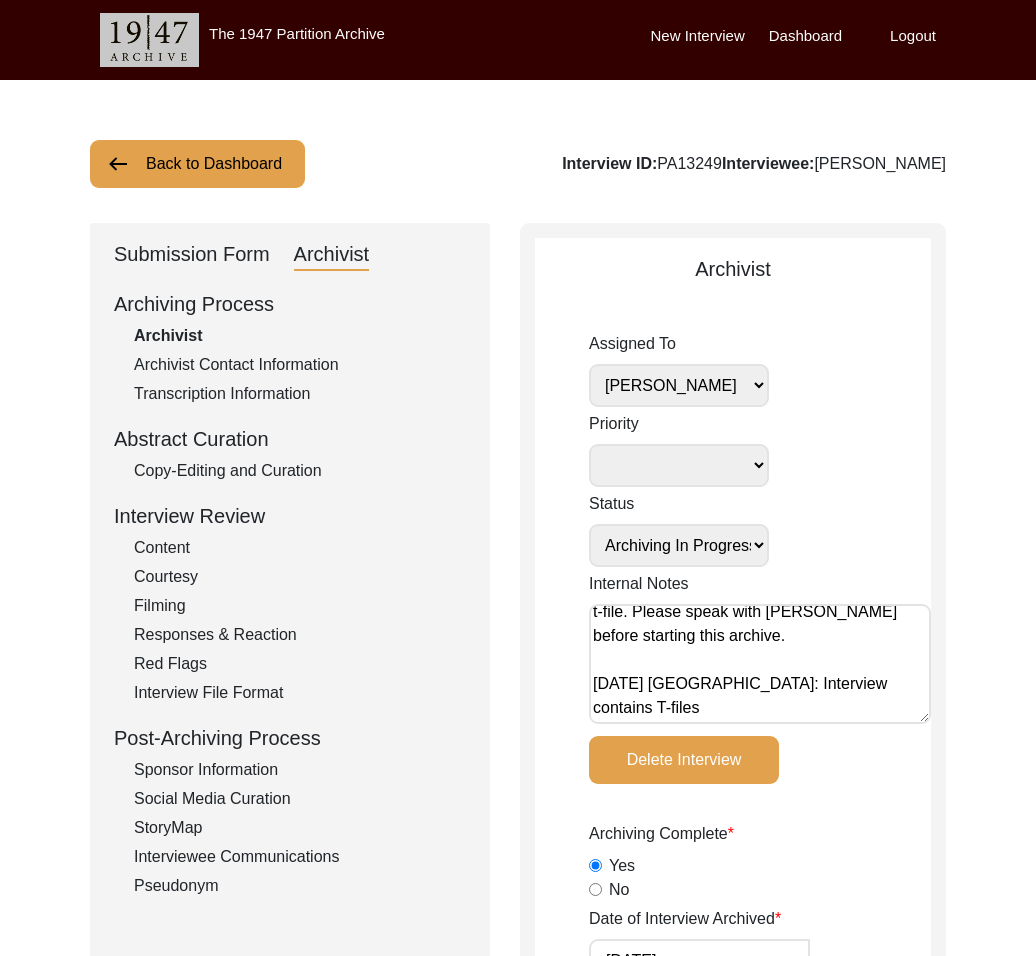 click on "Submission Form" 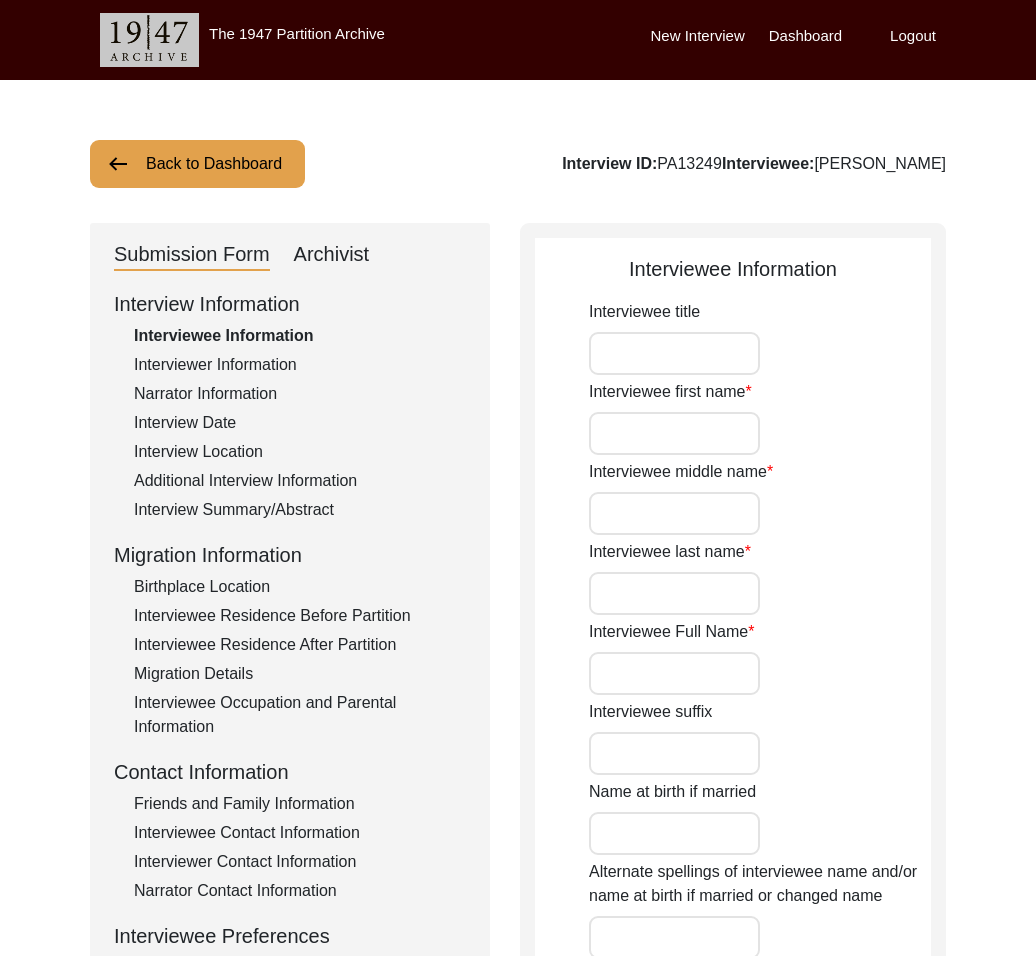 type on "Mr." 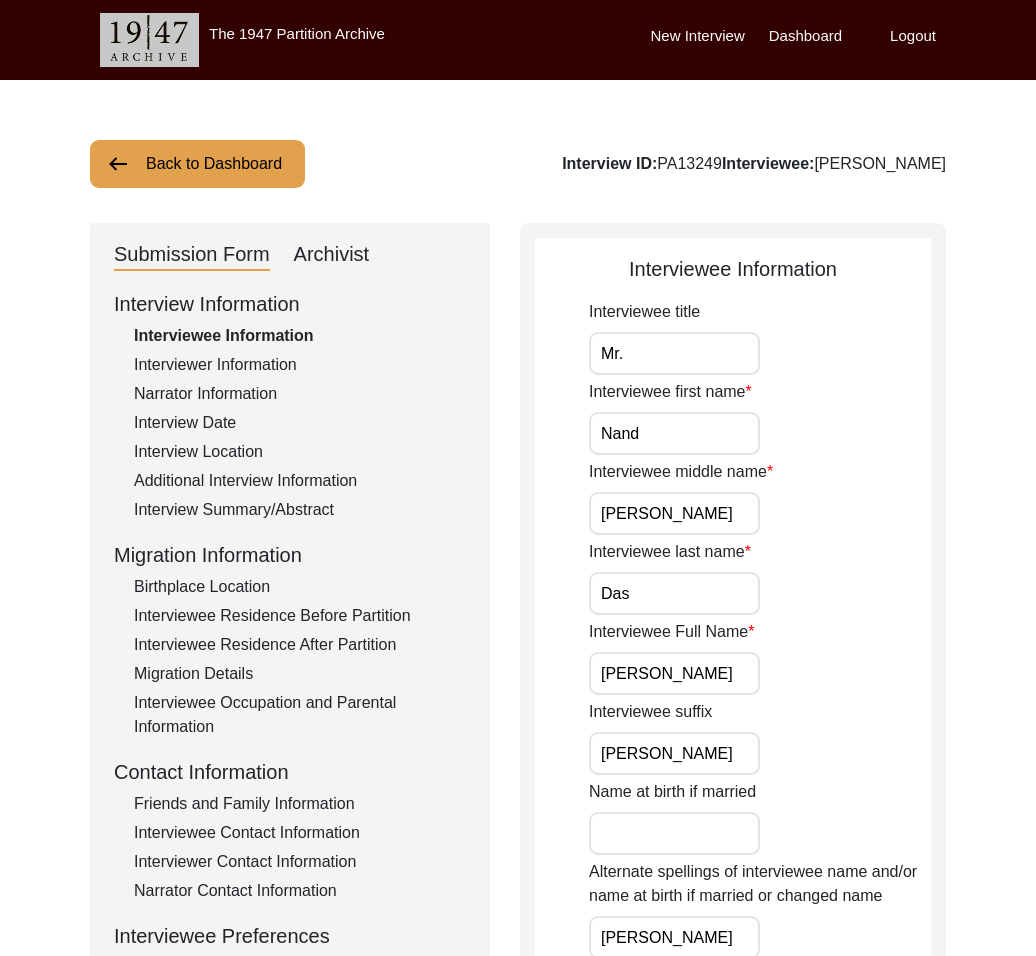 scroll, scrollTop: 329, scrollLeft: 0, axis: vertical 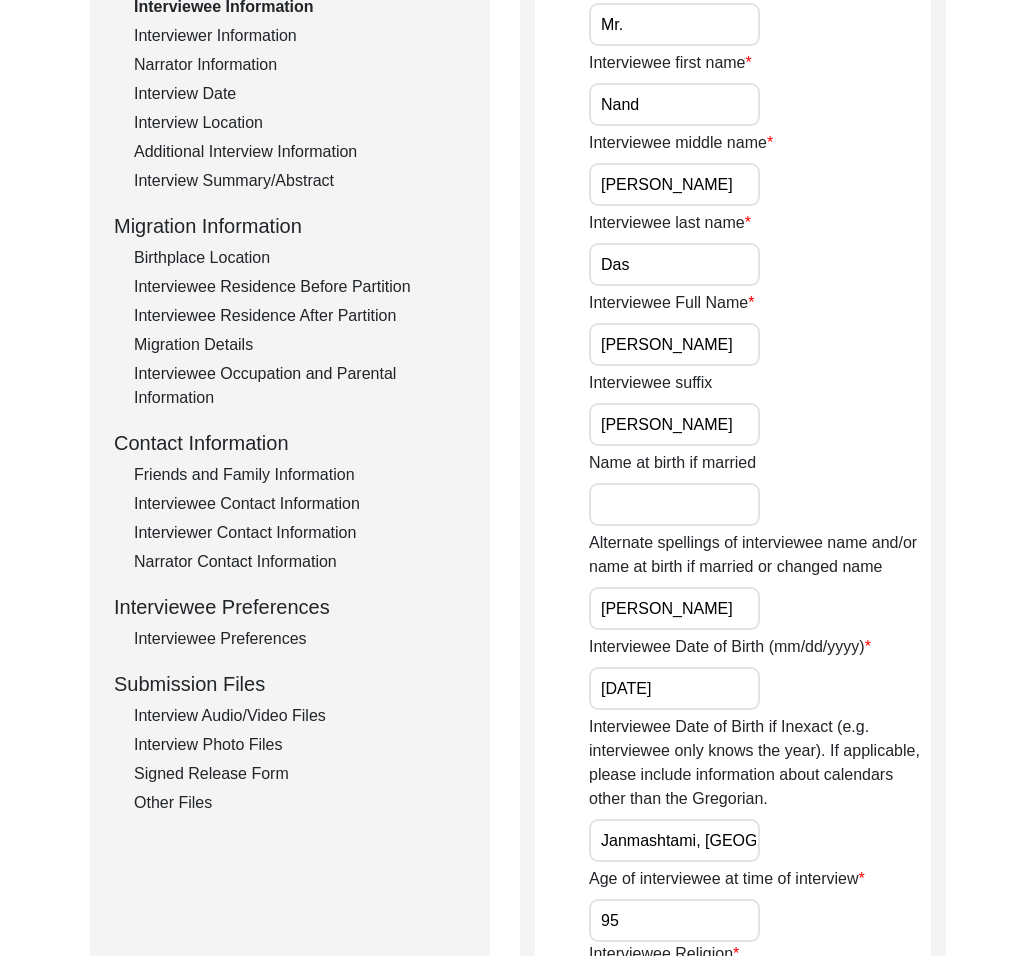 click on "Interview Audio/Video Files" 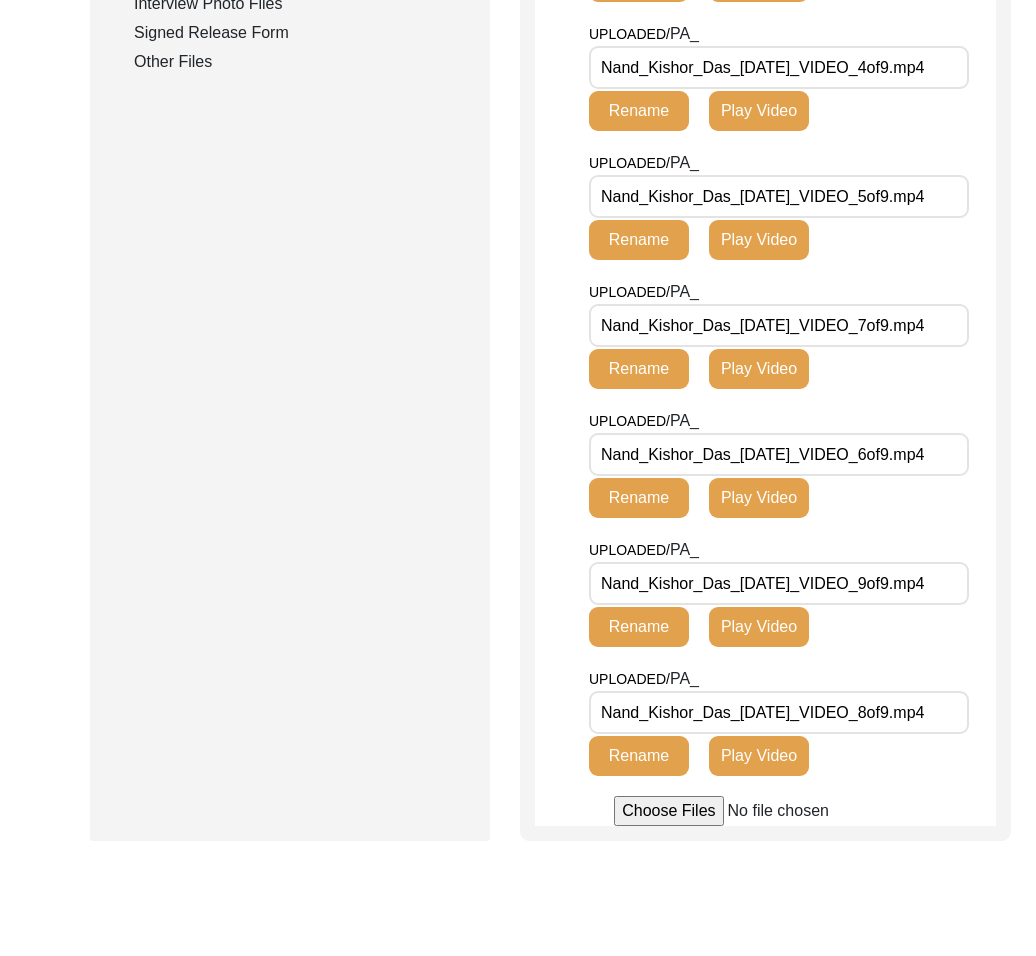 scroll, scrollTop: 1073, scrollLeft: 0, axis: vertical 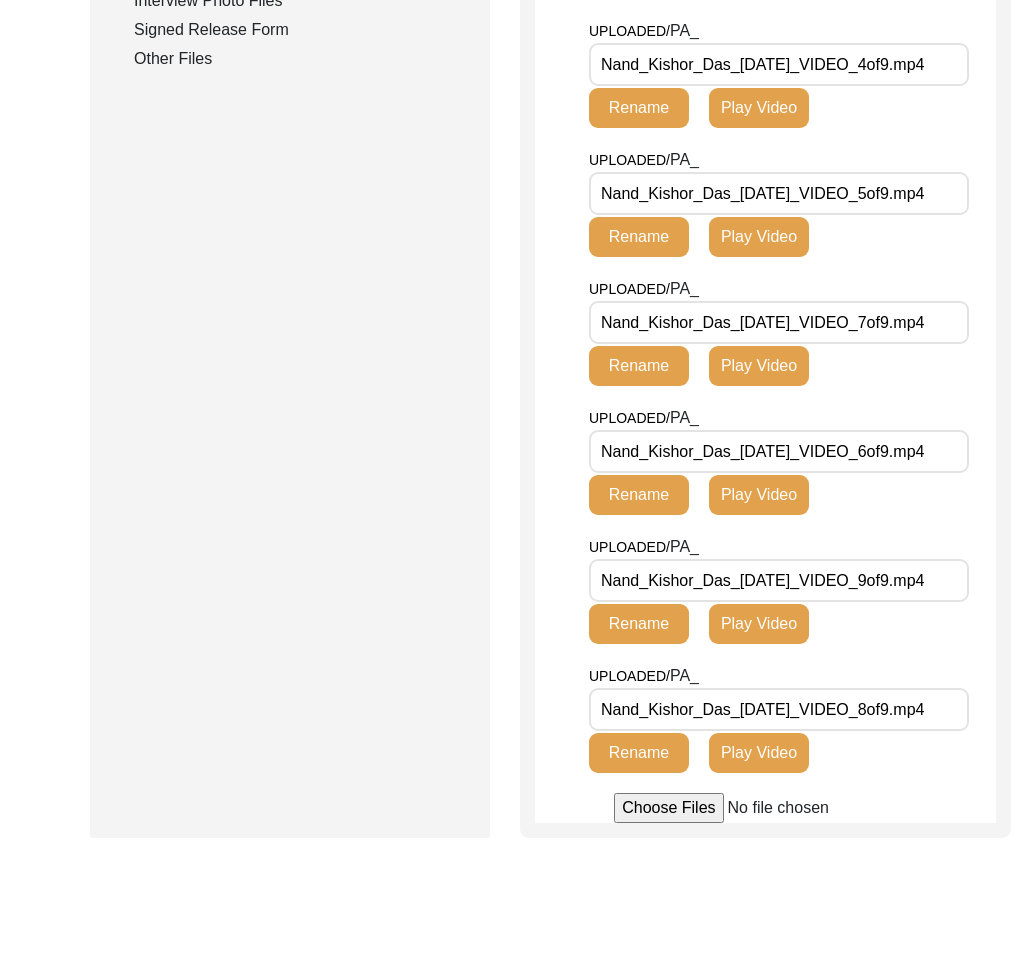 drag, startPoint x: 144, startPoint y: 47, endPoint x: 170, endPoint y: 81, distance: 42.80187 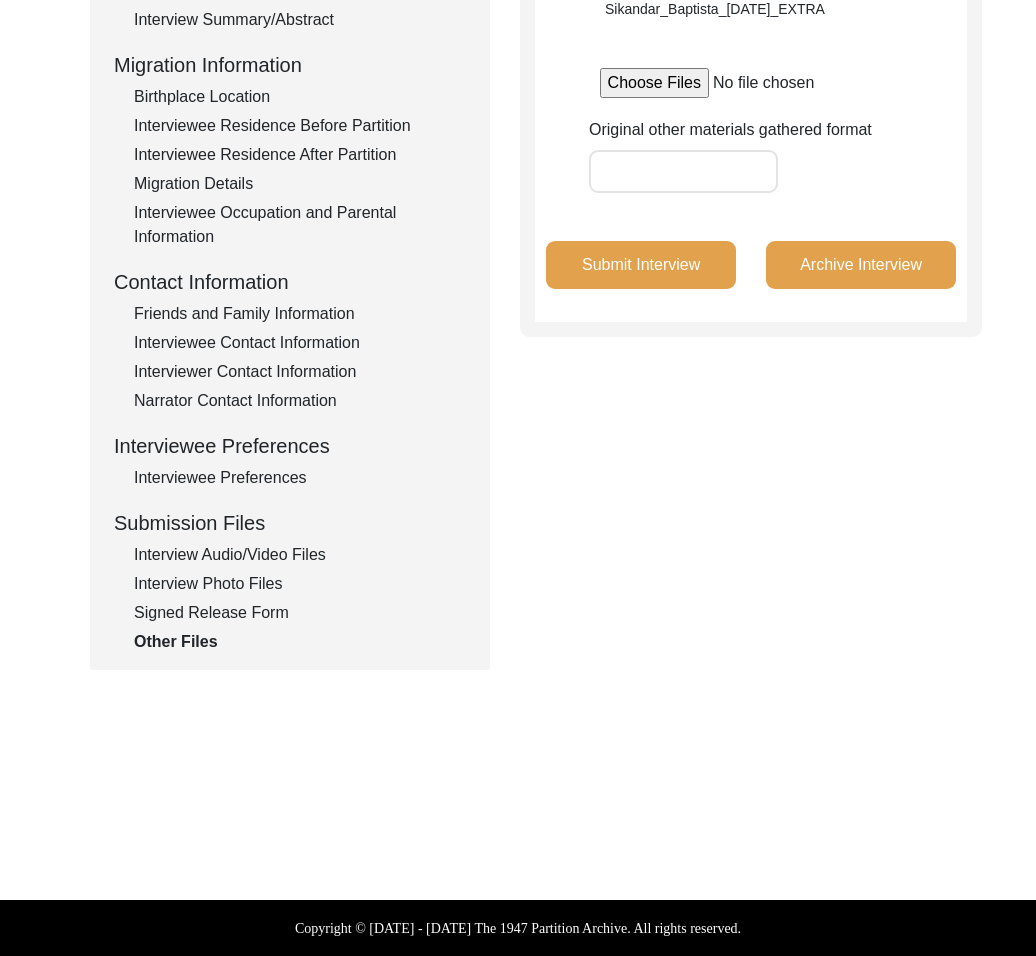 click on "Signed Release Form" 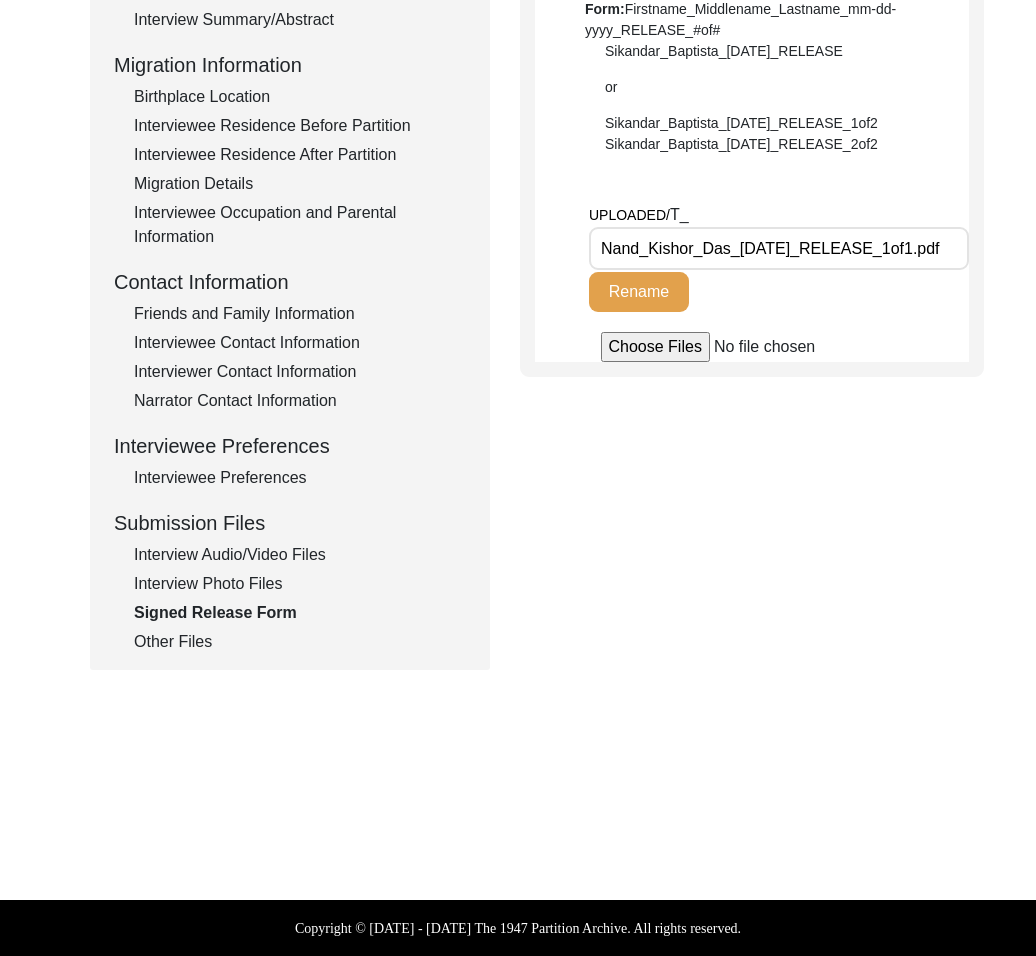 scroll, scrollTop: 0, scrollLeft: 0, axis: both 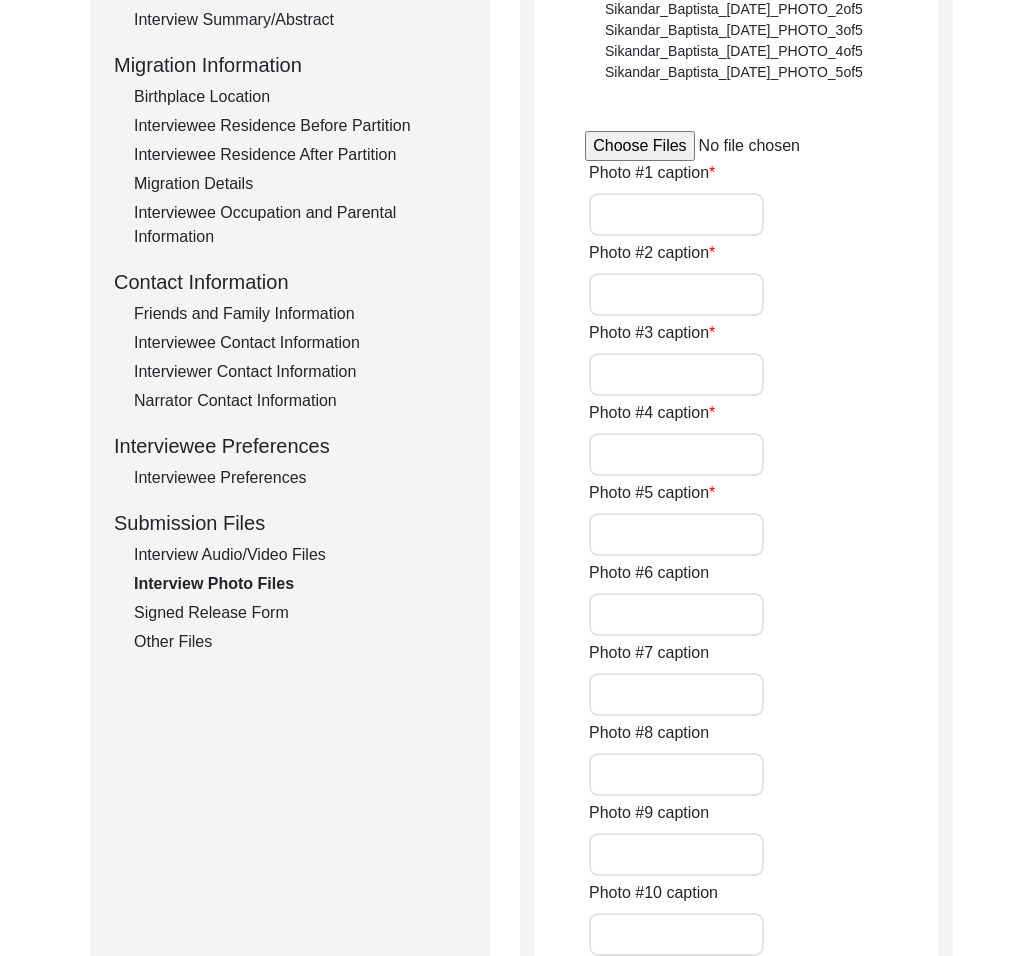 type on "First meeting at Tatambri [PERSON_NAME]’s resting place" 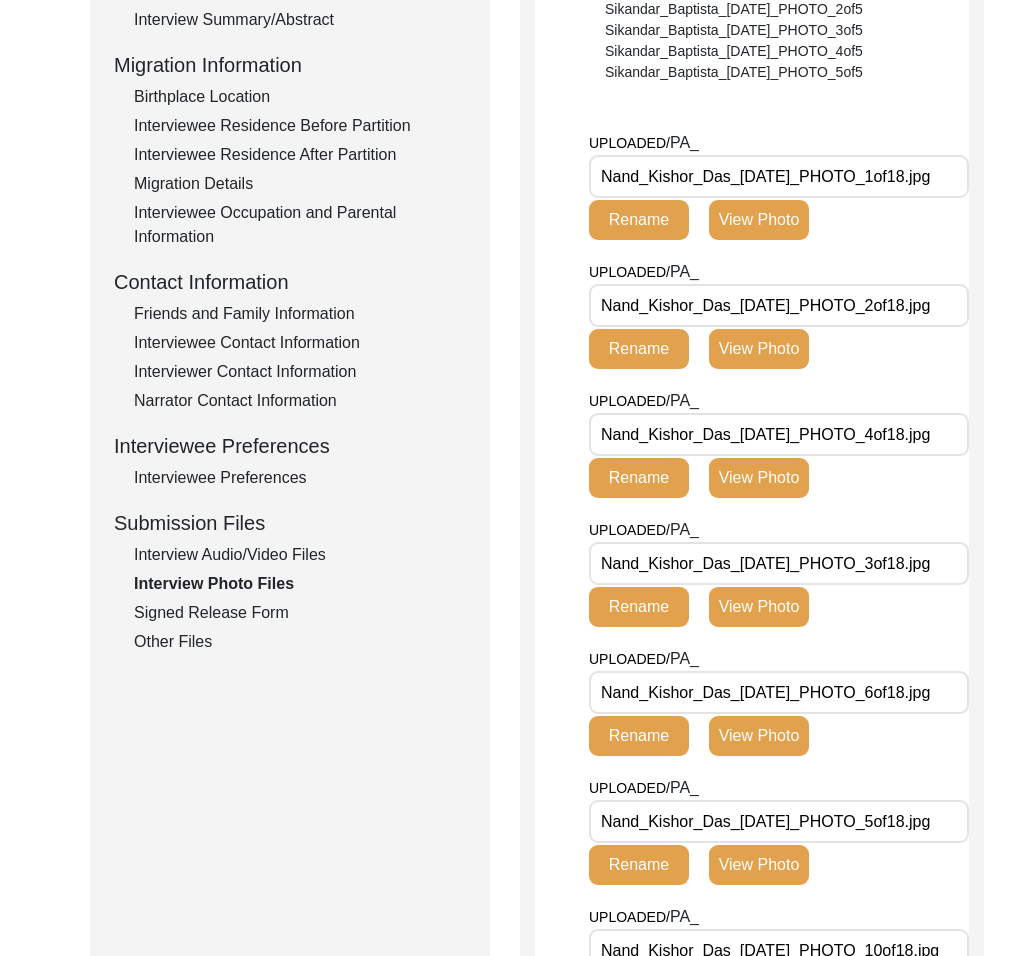click on "Interview Audio/Video Files" 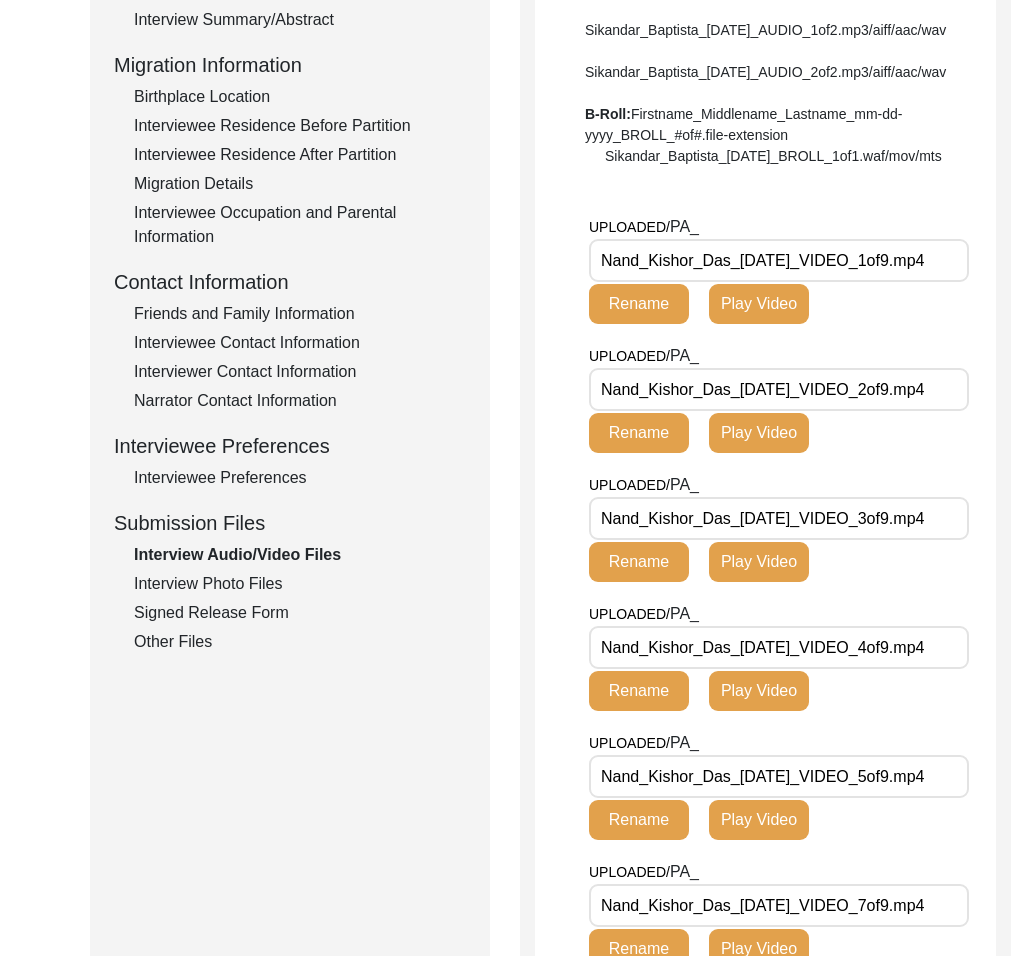 drag, startPoint x: 733, startPoint y: 321, endPoint x: 543, endPoint y: 321, distance: 190 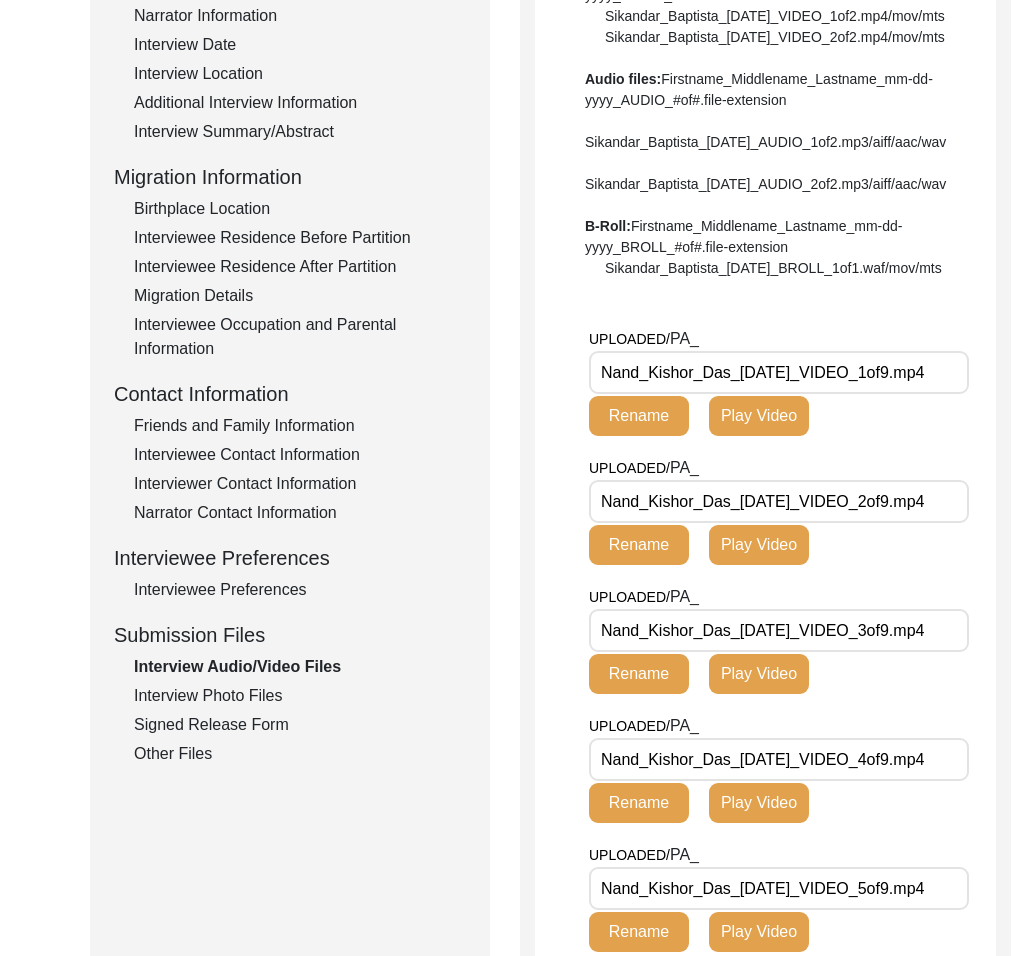 scroll, scrollTop: 296, scrollLeft: 0, axis: vertical 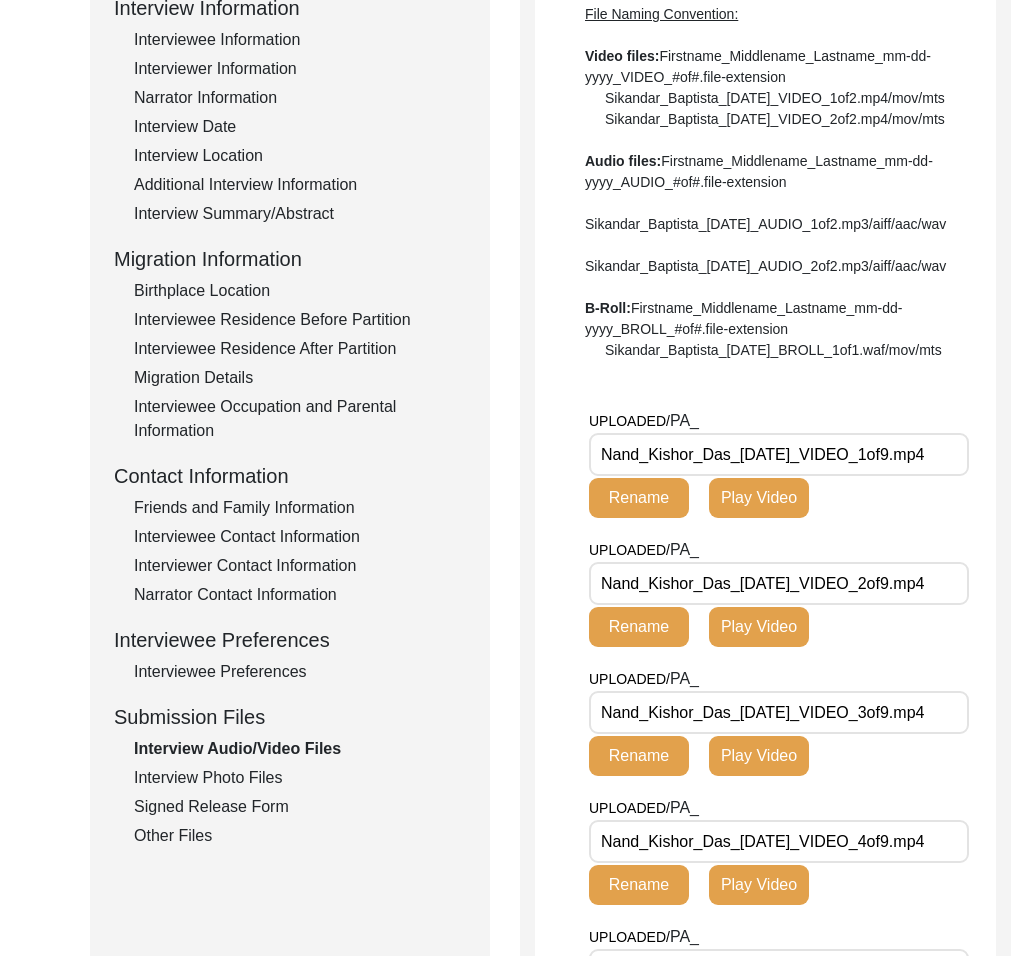 click on "Interview Information   Interviewee Information   Interviewer Information   Narrator Information   Interview Date   Interview Location   Additional Interview Information   Interview Summary/Abstract   Migration Information   Birthplace Location   Interviewee Residence Before Partition   Interviewee Residence After Partition   Migration Details   Interviewee Occupation and Parental Information   Contact Information   Friends and Family Information   Interviewee Contact Information   Interviewer Contact Information   Narrator Contact Information   Interviewee Preferences   Interviewee Preferences   Submission Files   Interview Audio/Video Files   Interview Photo Files   Signed Release Form   Other Files" 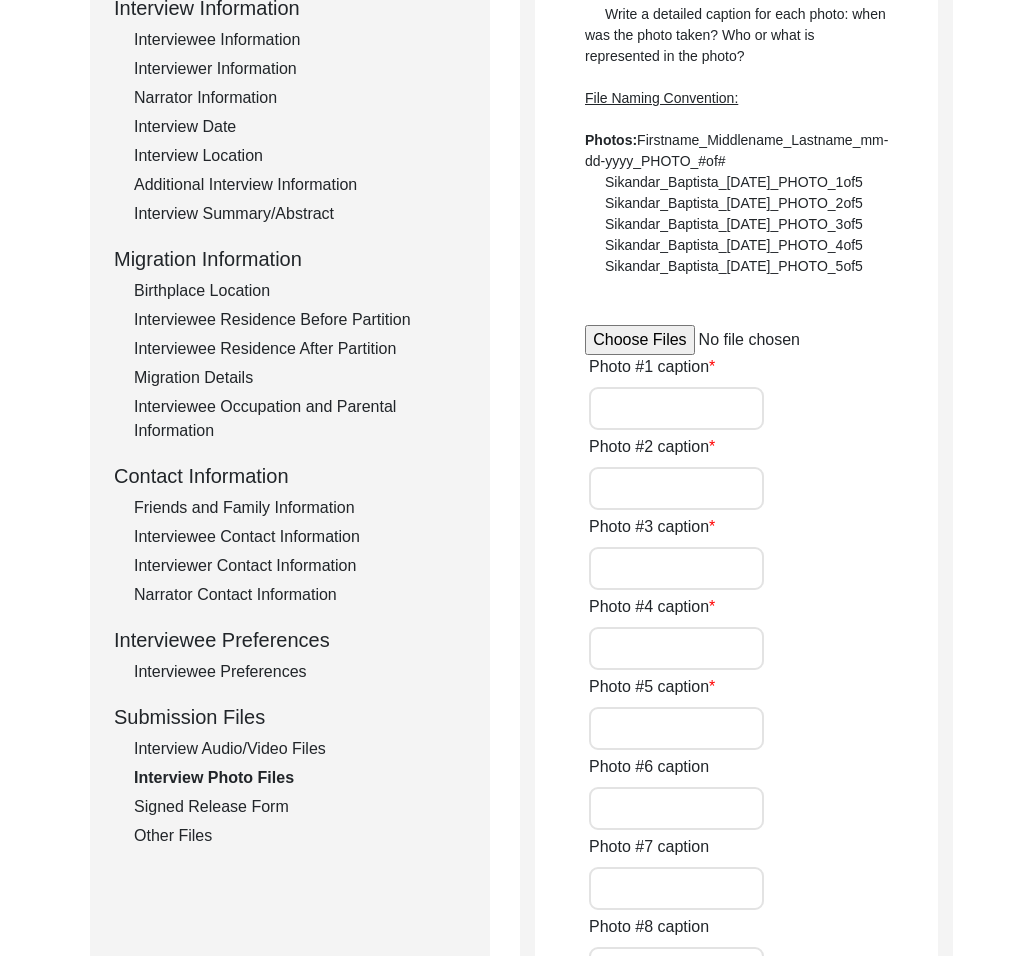 type on "First meeting at Tatambri [PERSON_NAME]’s resting place" 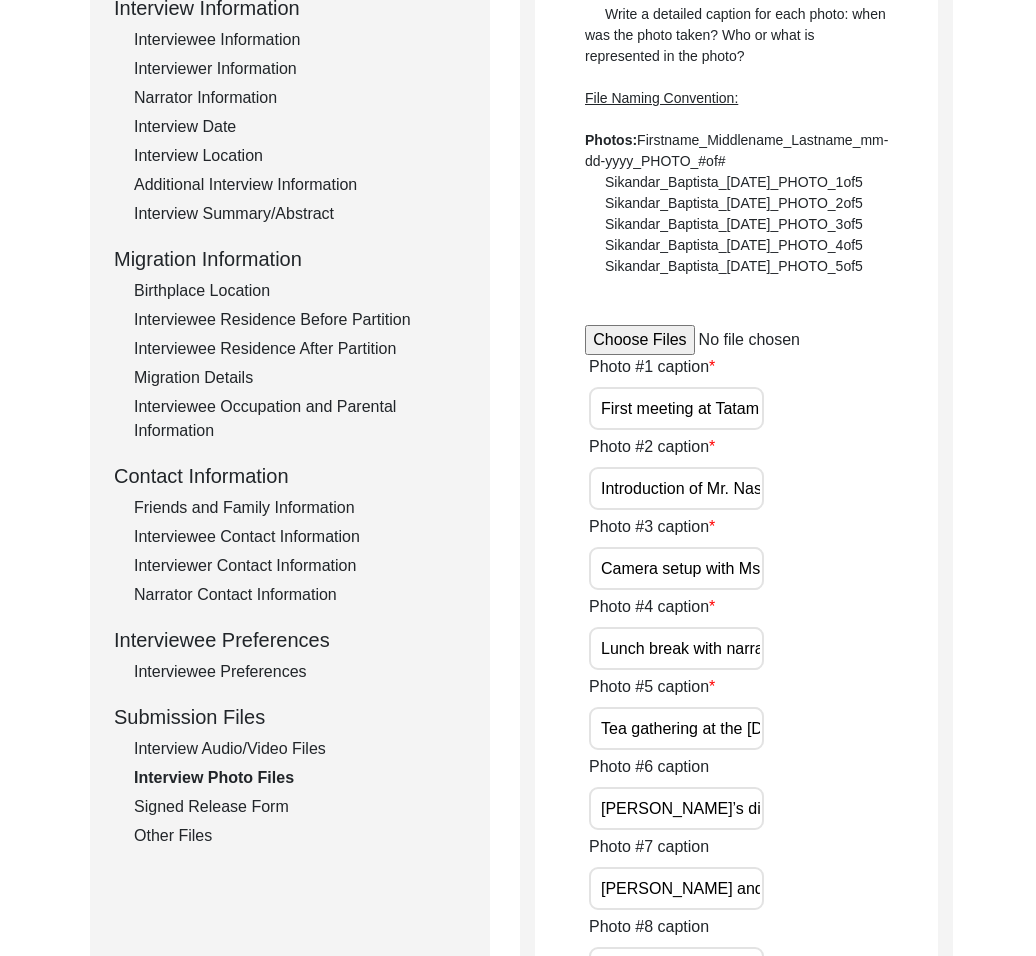 type on "Setting up with Ms. [PERSON_NAME]" 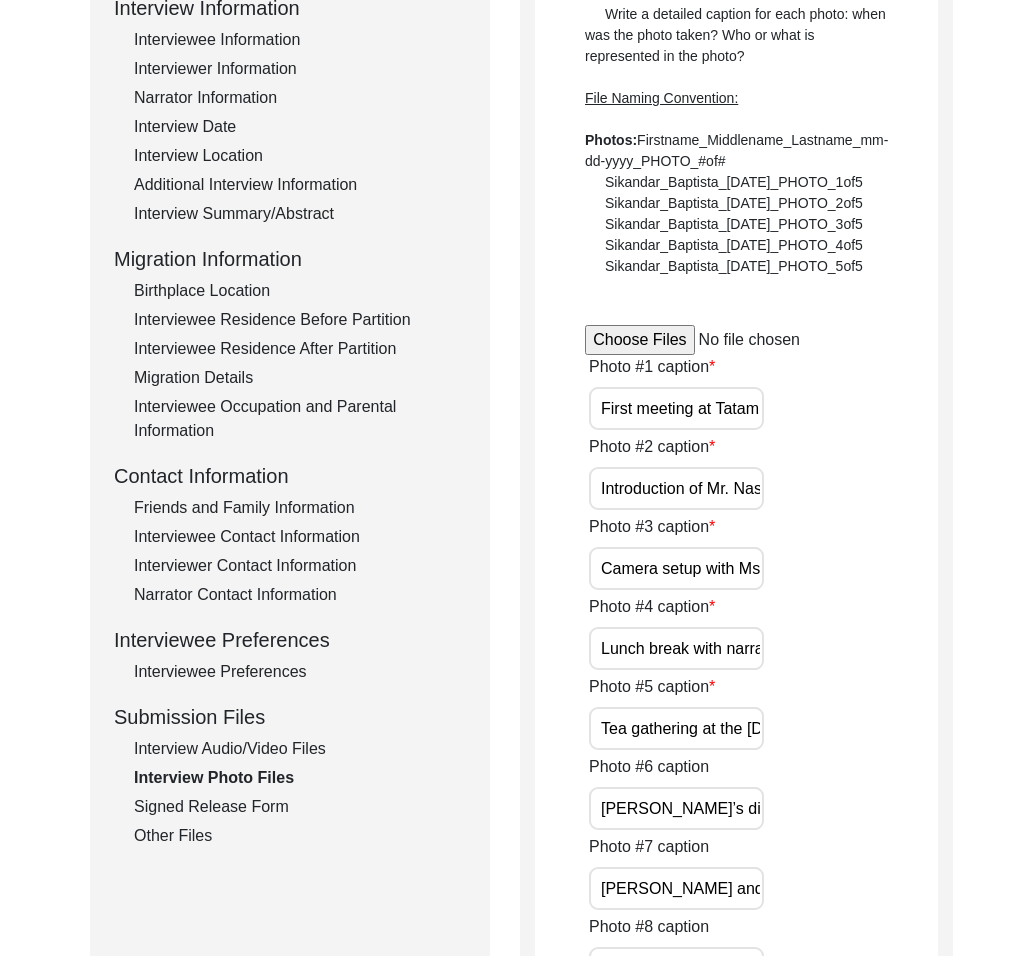 type on "Preparing for the interview" 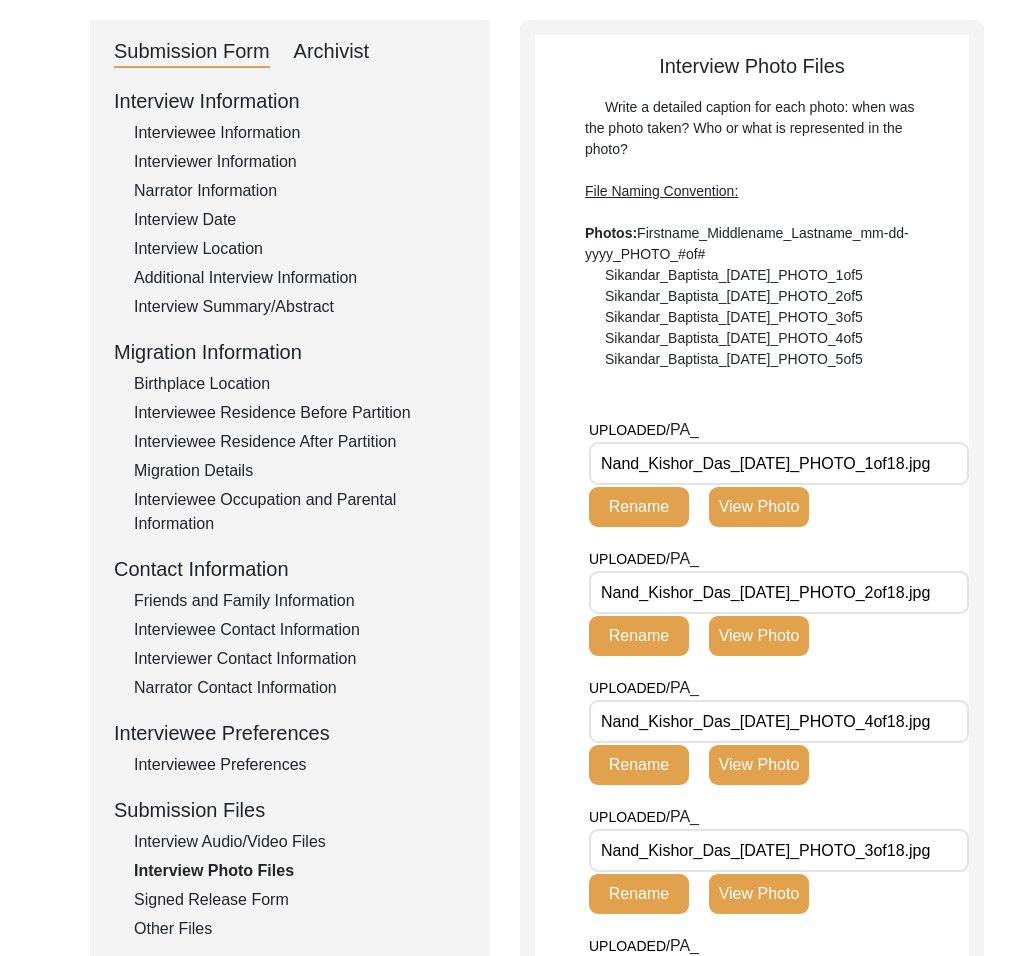 scroll, scrollTop: 2, scrollLeft: 0, axis: vertical 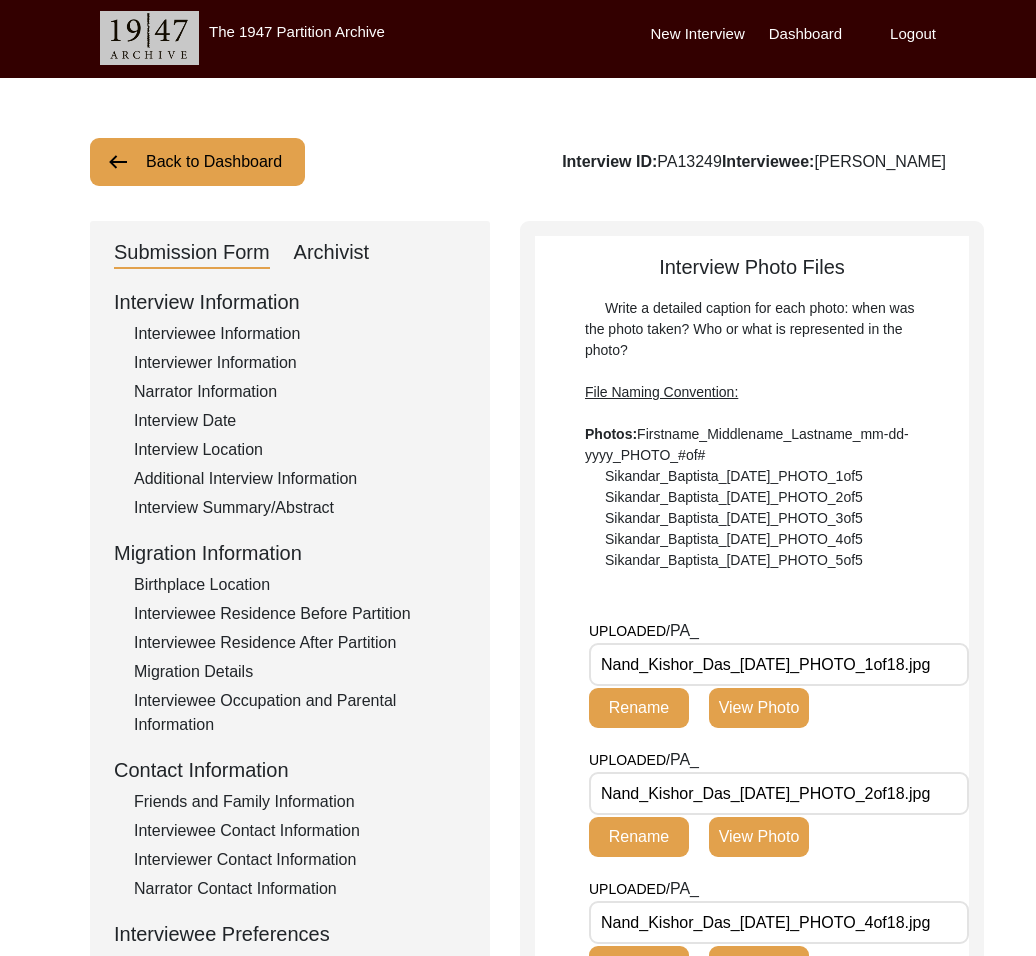 click on "Archivist" 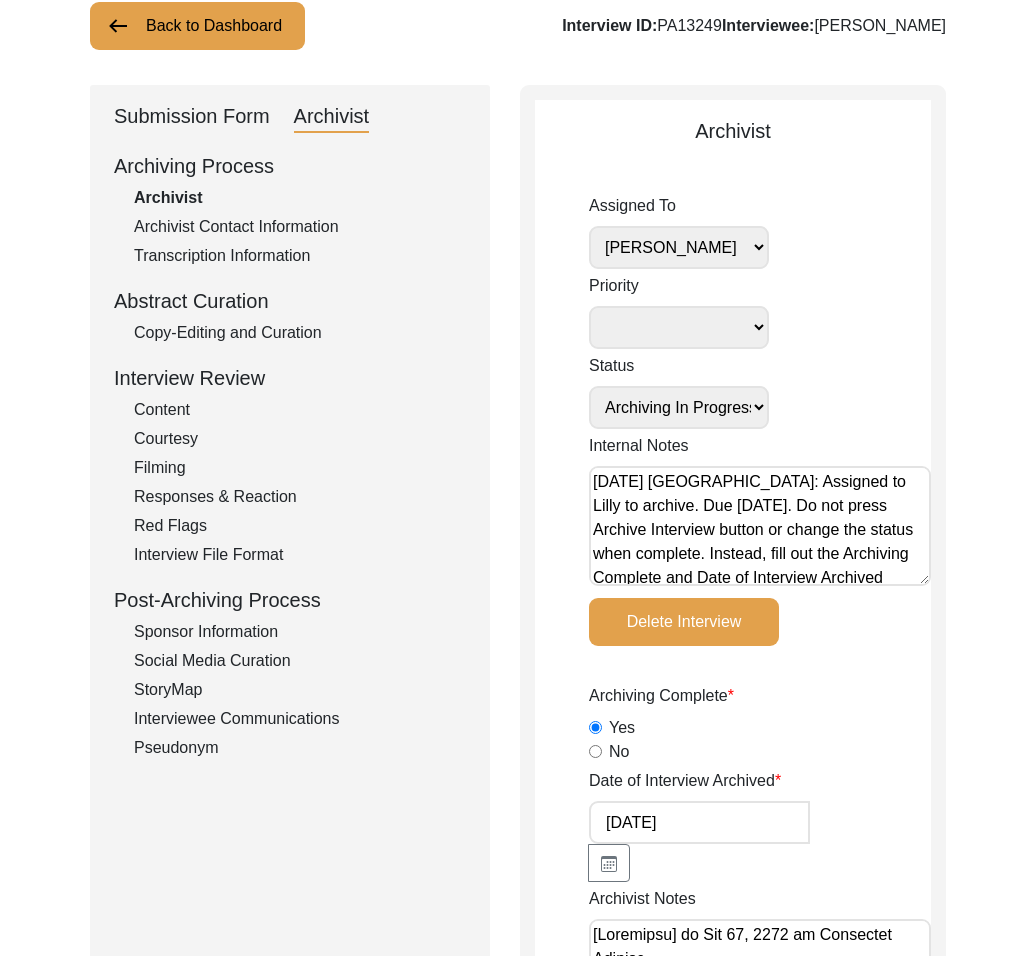 scroll, scrollTop: 144, scrollLeft: 0, axis: vertical 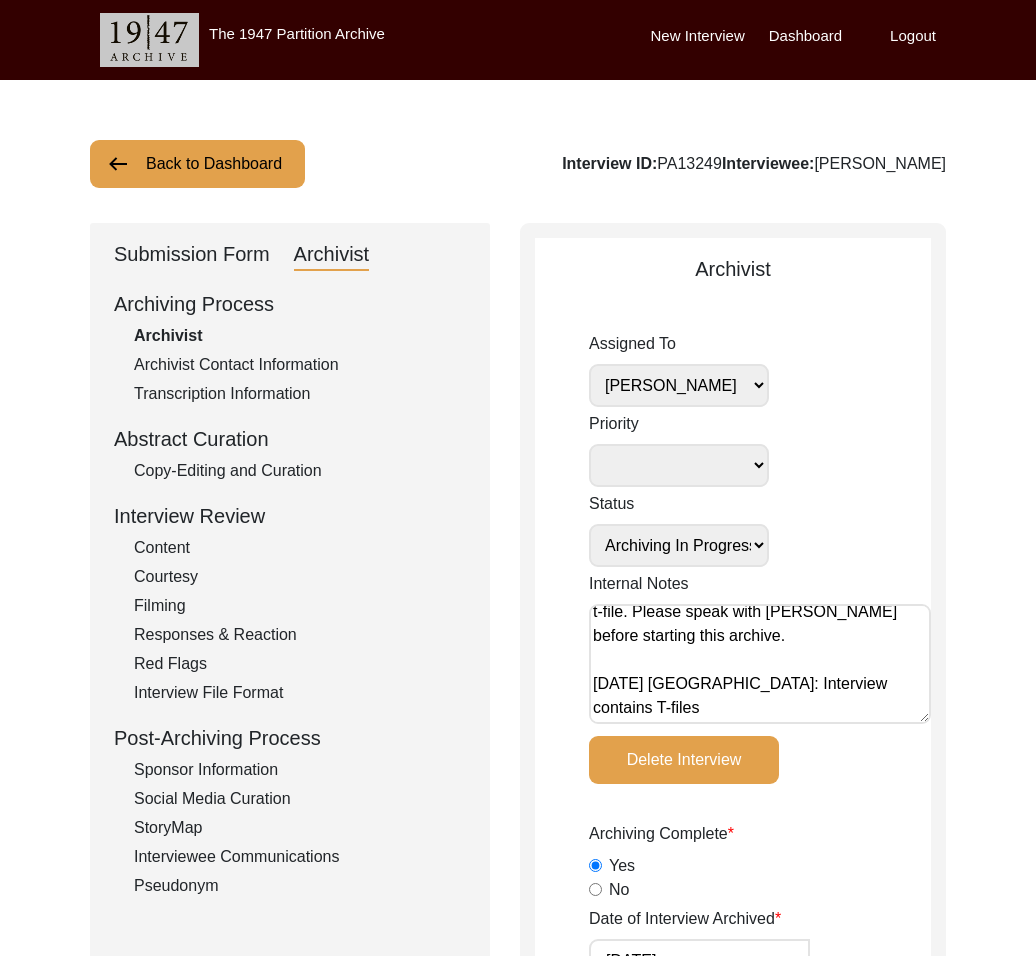 click on "Submission Form" 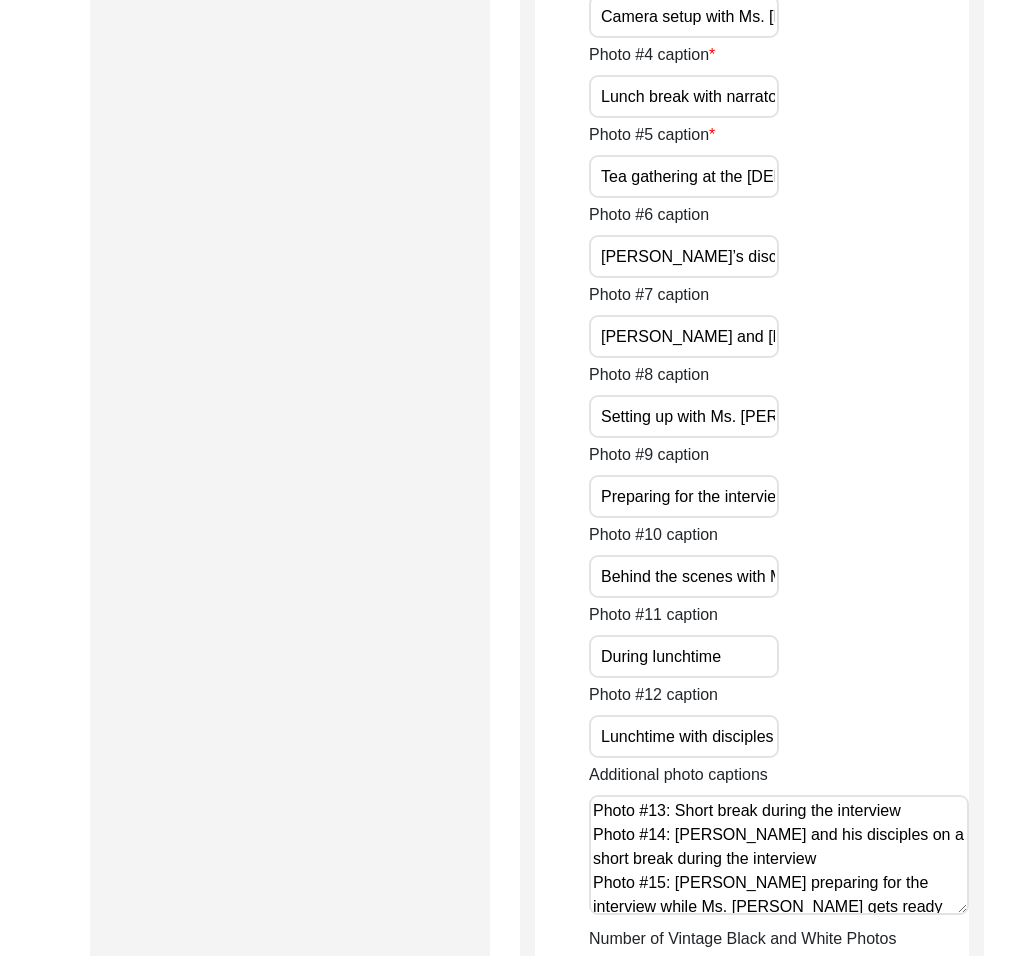 scroll, scrollTop: 3060, scrollLeft: 0, axis: vertical 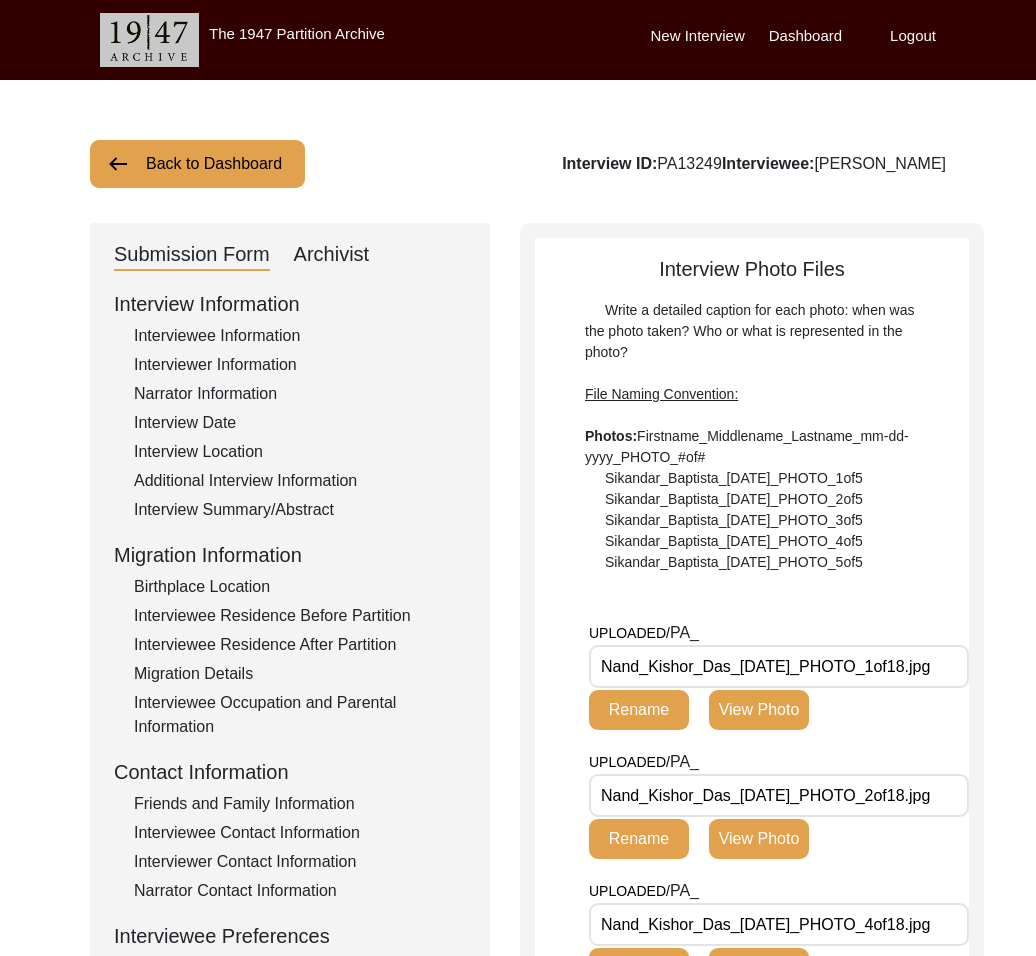 click on "Interviewer Information" 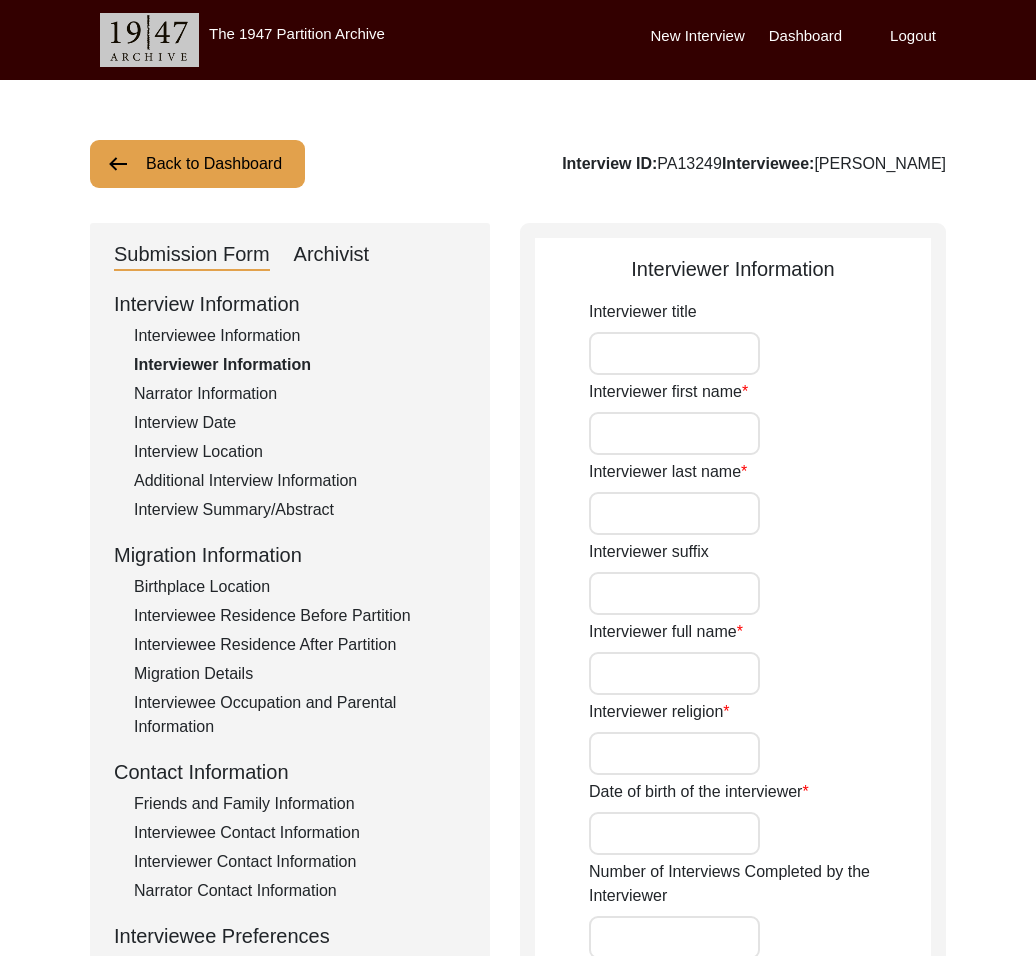 type on "Ms." 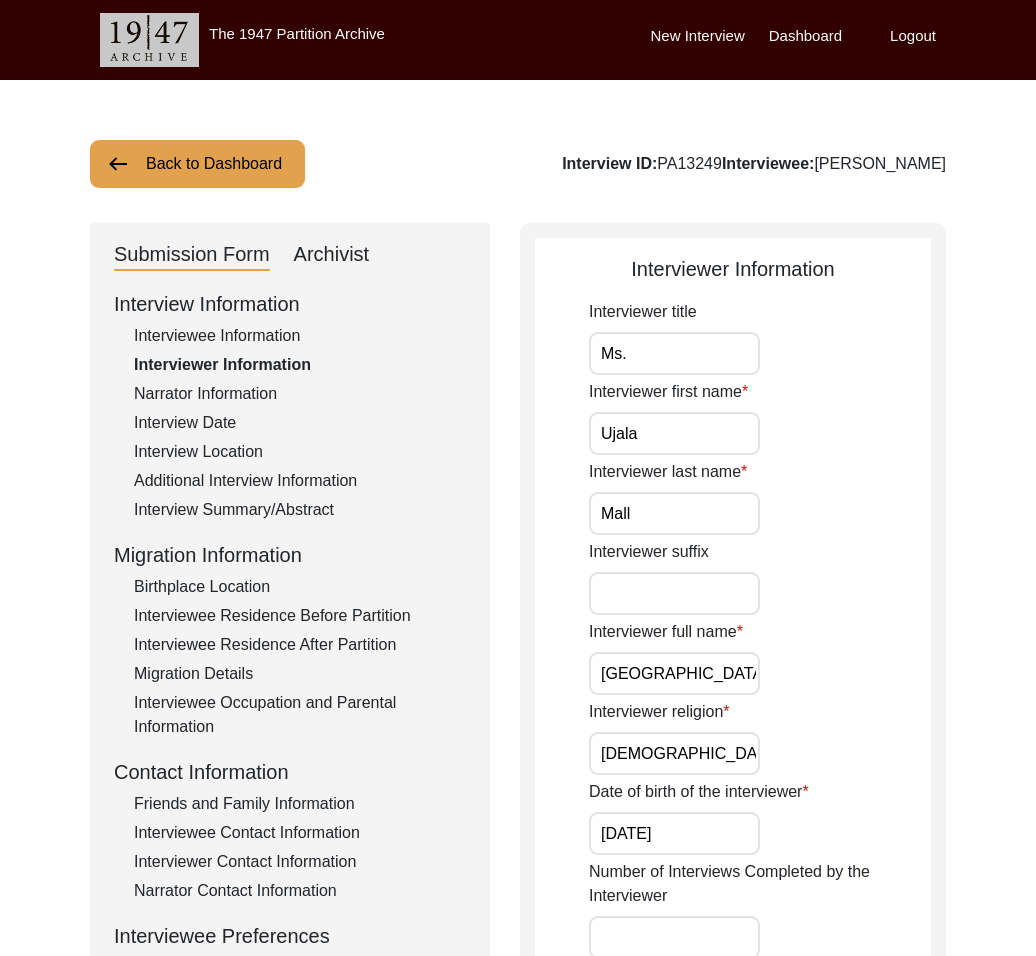 click on "Archivist" 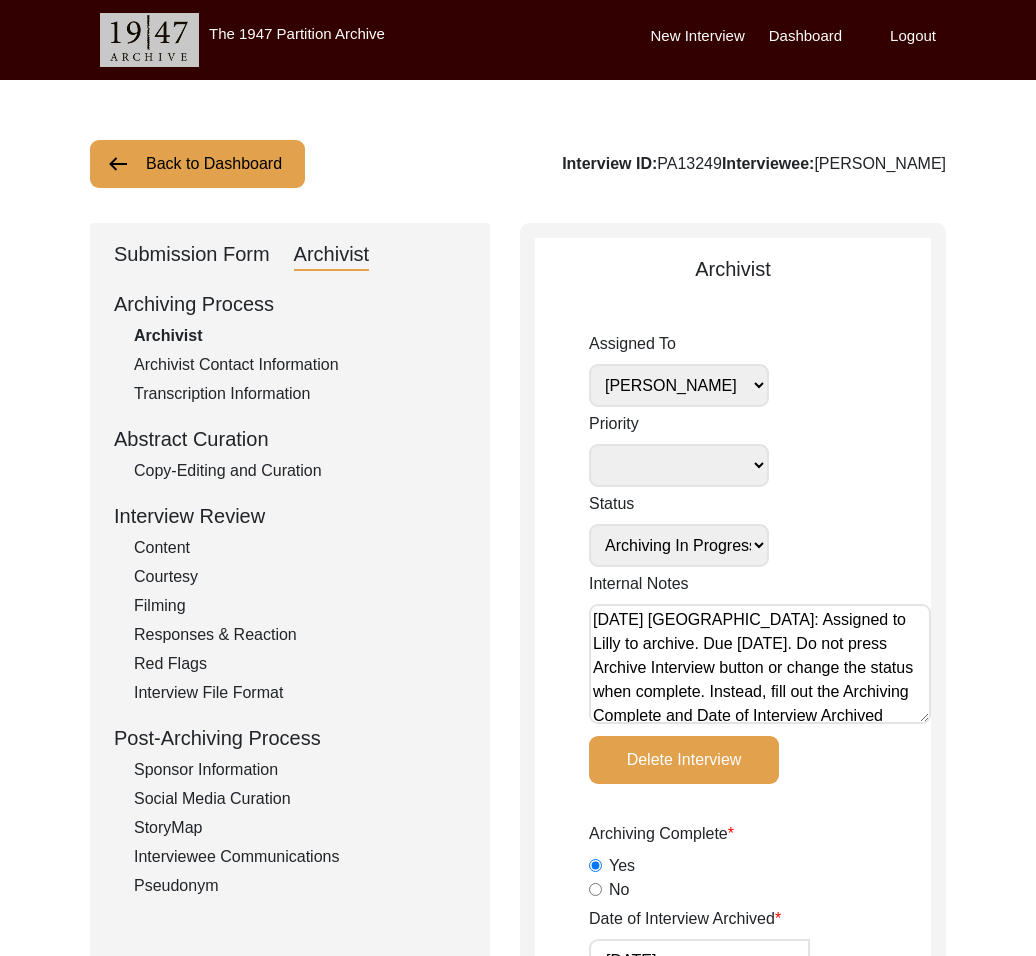 click on "Submission Form" 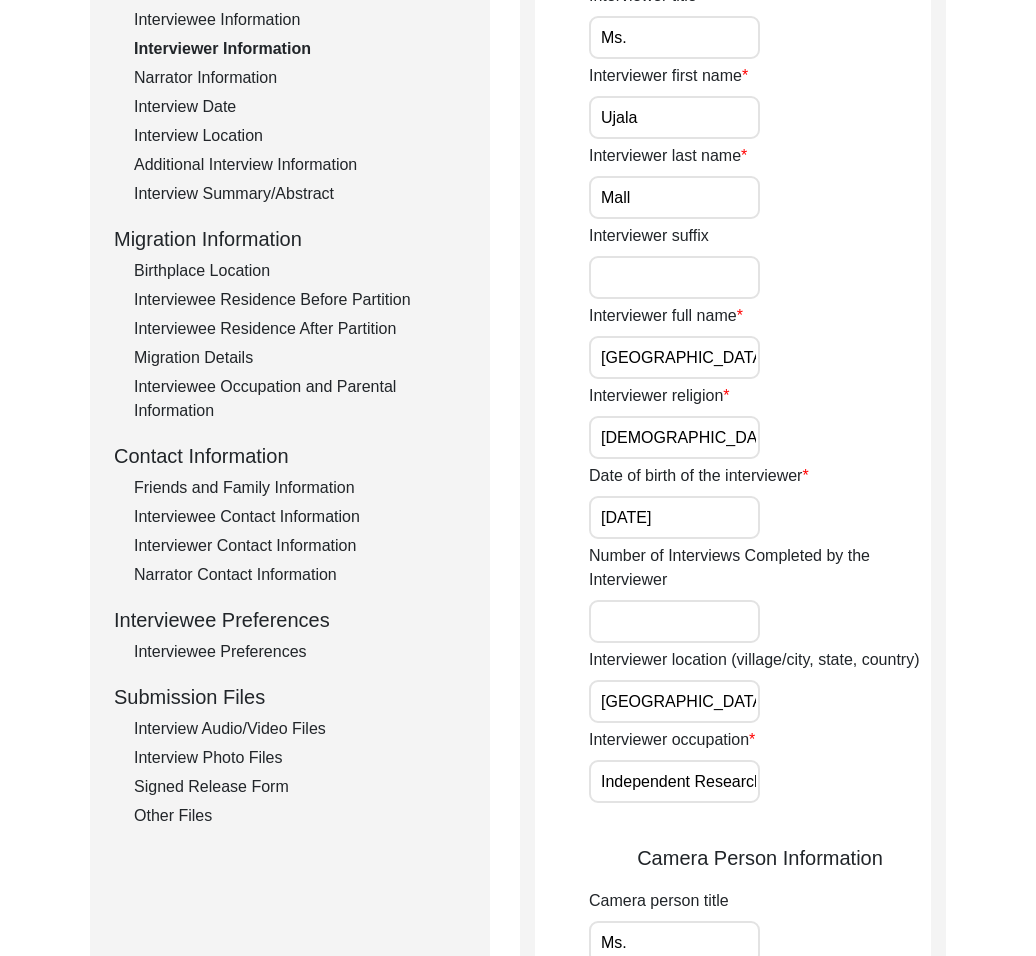 scroll, scrollTop: 0, scrollLeft: 0, axis: both 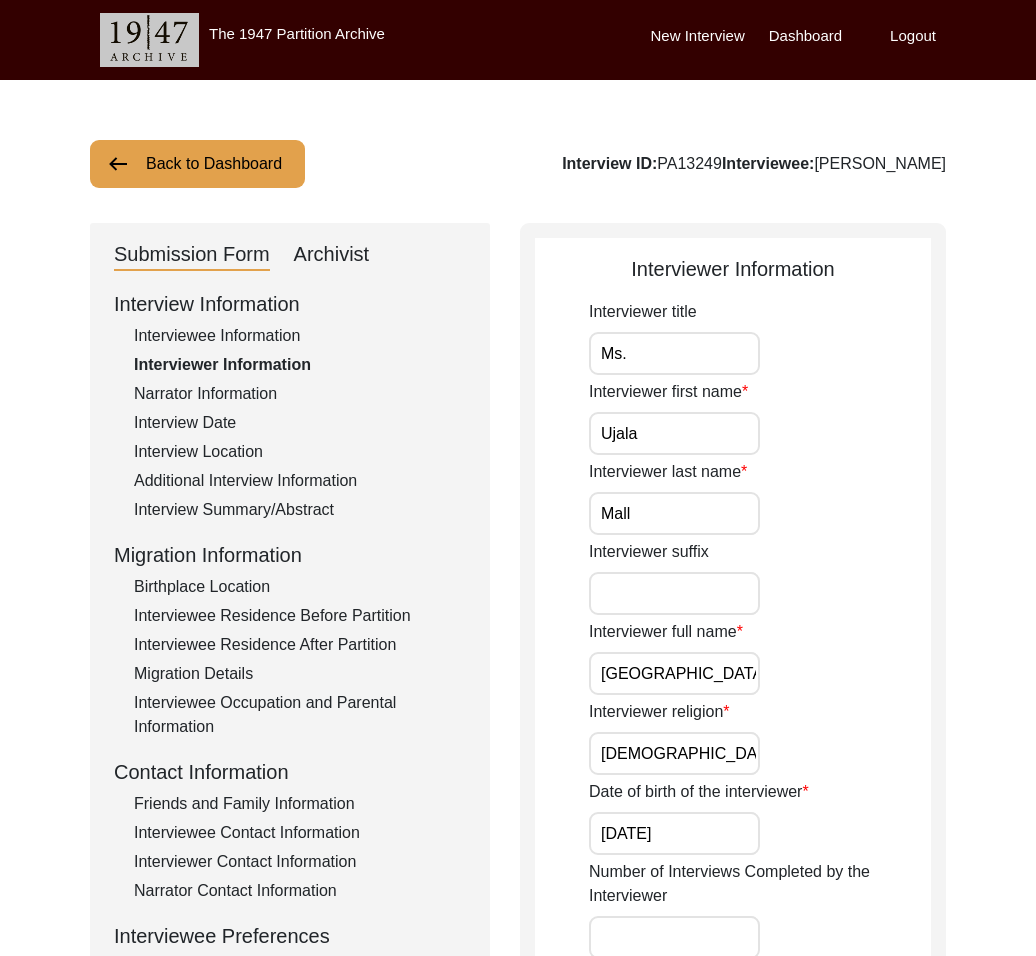 click on "Logout" at bounding box center [913, 36] 